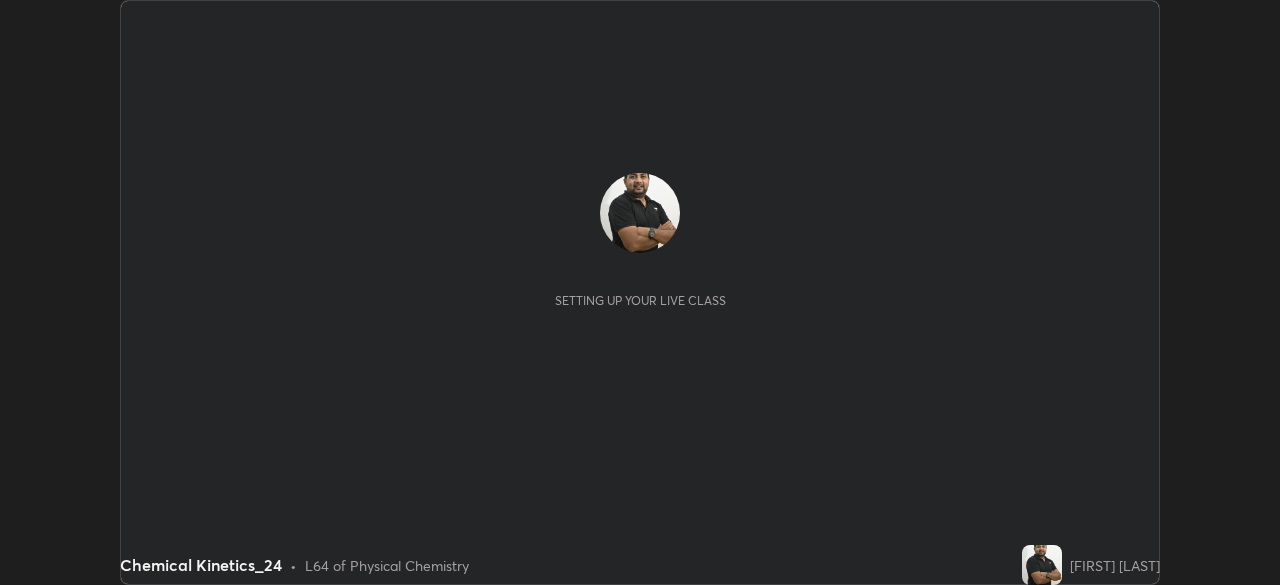 scroll, scrollTop: 0, scrollLeft: 0, axis: both 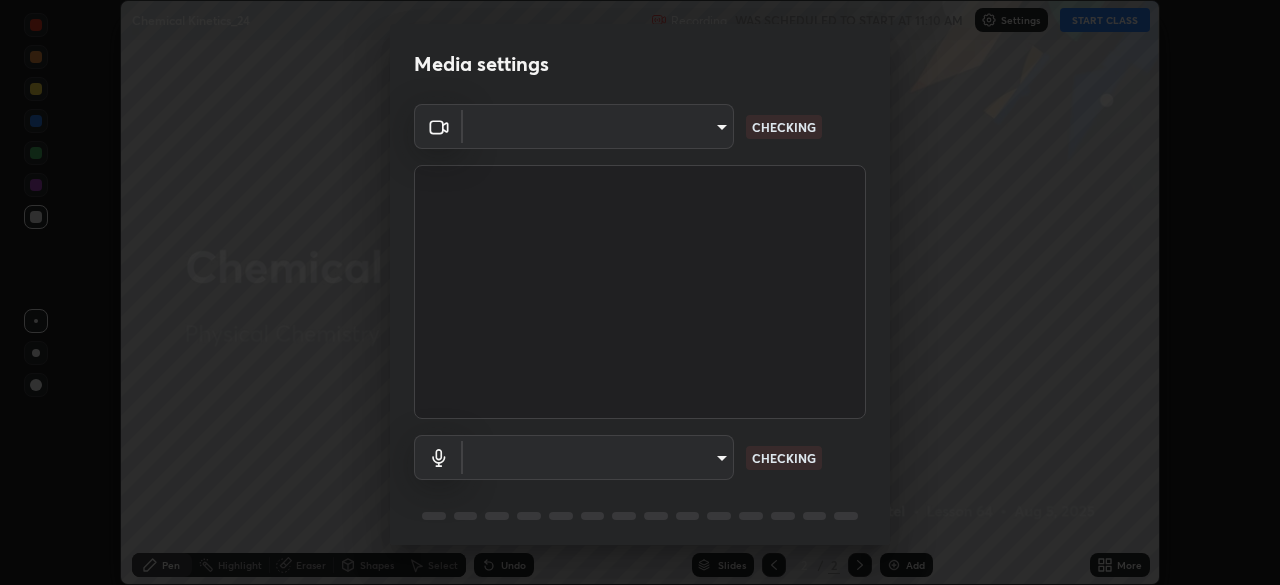 type on "f5ae6119dc4fab334a8cf66c369197aa9d1a3f6993b34b3aeb85a59339566d19" 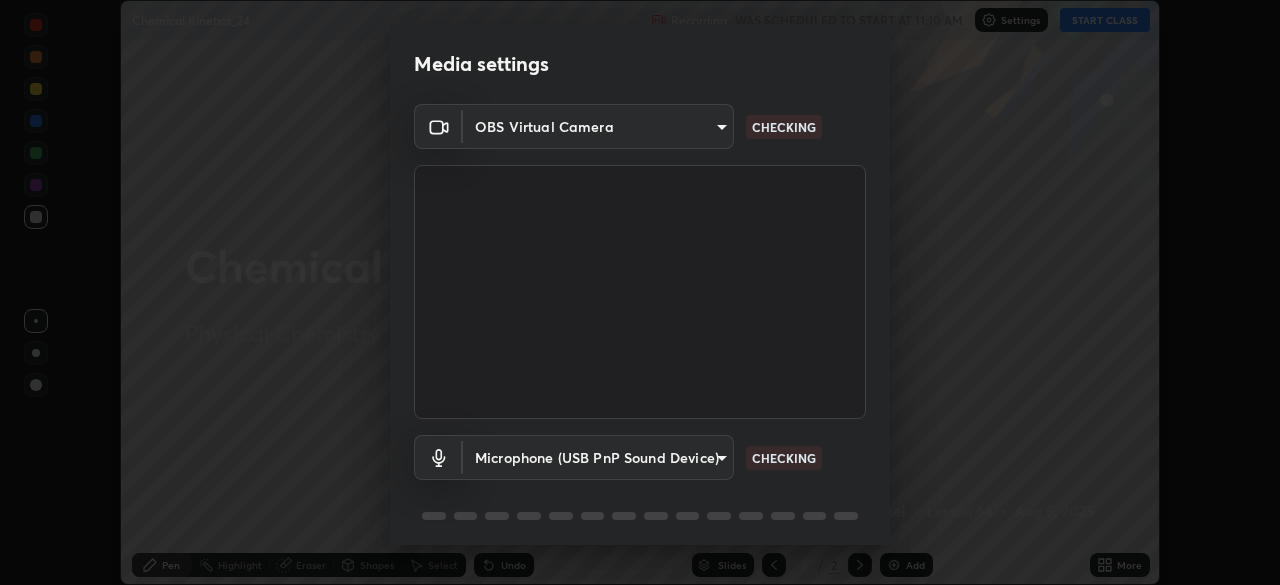 scroll, scrollTop: 71, scrollLeft: 0, axis: vertical 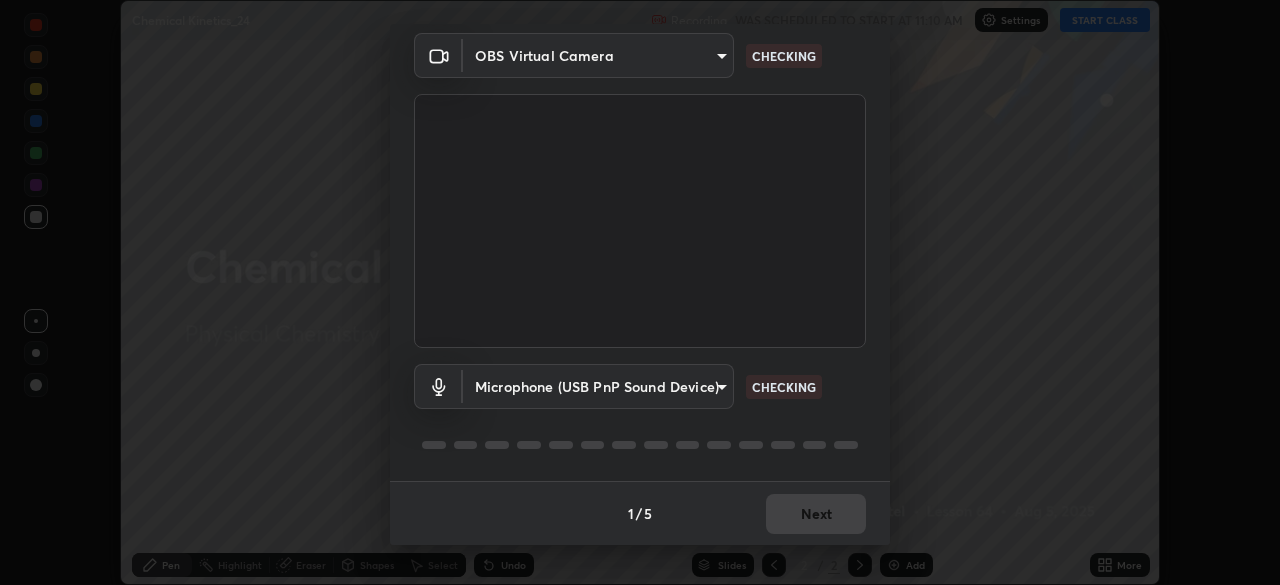 click on "Erase all Chemical Kinetics_24 Recording WAS SCHEDULED TO START AT  11:10 AM Settings START CLASS Setting up your live class Chemical Kinetics_24 • L64 of Physical Chemistry [FIRST] [LAST] Pen Highlight Eraser Shapes Select Undo Slides 2 / 2 Add More No doubts shared Encourage your learners to ask a doubt for better clarity Report an issue Reason for reporting Buffering Chat not working Audio - Video sync issue Educator video quality low ​ Attach an image Report Media settings OBS Virtual Camera f5ae6119dc4fab334a8cf66c369197aa9d1a3f6993b34b3aeb85a59339566d19 CHECKING Microphone (USB PnP Sound Device) b6fc27b3cfd9b16c139071b3e43c8616f7c7432b4493bf15a59cfe2aa5dcb19a CHECKING 1 / 5 Next" at bounding box center [640, 292] 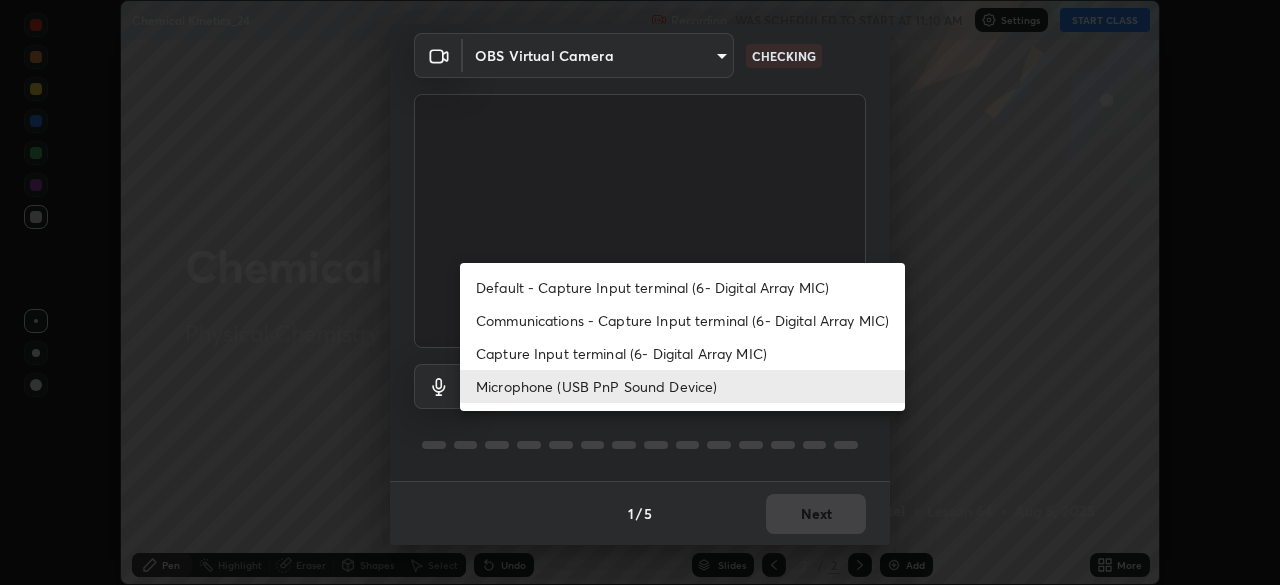 click on "Capture Input terminal (6- Digital Array MIC)" at bounding box center [682, 353] 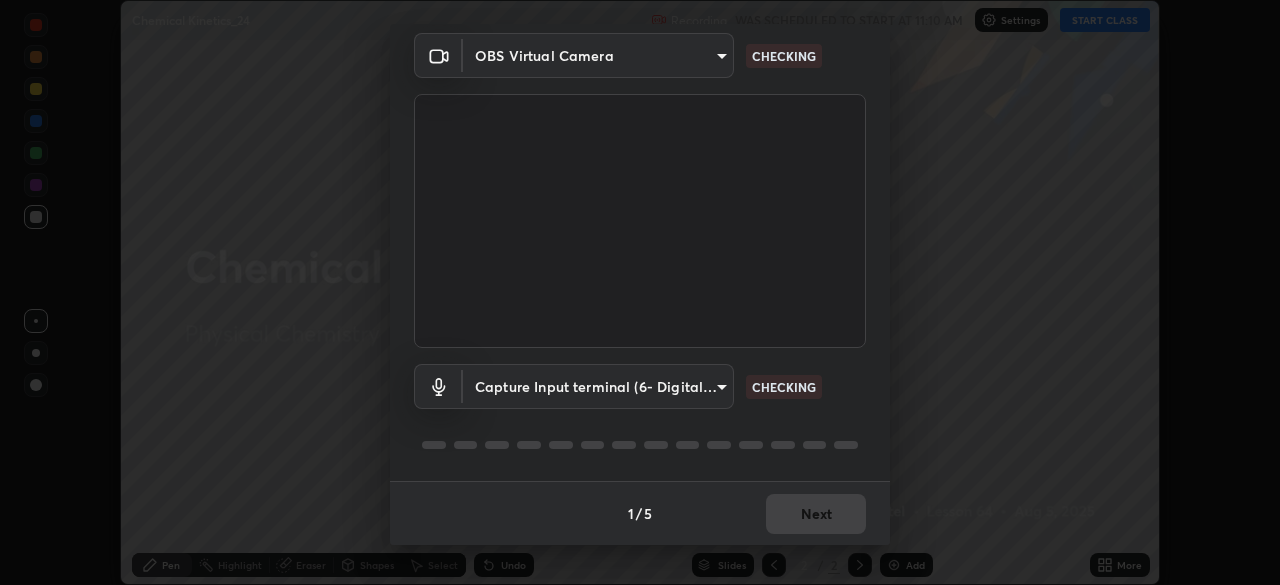 click on "Erase all Chemical Kinetics_24 Recording WAS SCHEDULED TO START AT  11:10 AM Settings START CLASS Setting up your live class Chemical Kinetics_24 • L64 of Physical Chemistry [FIRST] [LAST] Pen Highlight Eraser Shapes Select Undo Slides 2 / 2 Add More No doubts shared Encourage your learners to ask a doubt for better clarity Report an issue Reason for reporting Buffering Chat not working Audio - Video sync issue Educator video quality low ​ Attach an image Report Media settings OBS Virtual Camera f5ae6119dc4fab334a8cf66c369197aa9d1a3f6993b34b3aeb85a59339566d19 CHECKING Capture Input terminal (6- Digital Array MIC) 907876fede306e84b7c809f8e5b716c1ba594e16564d58e558fa817b5540655d CHECKING 1 / 5 Next" at bounding box center (640, 292) 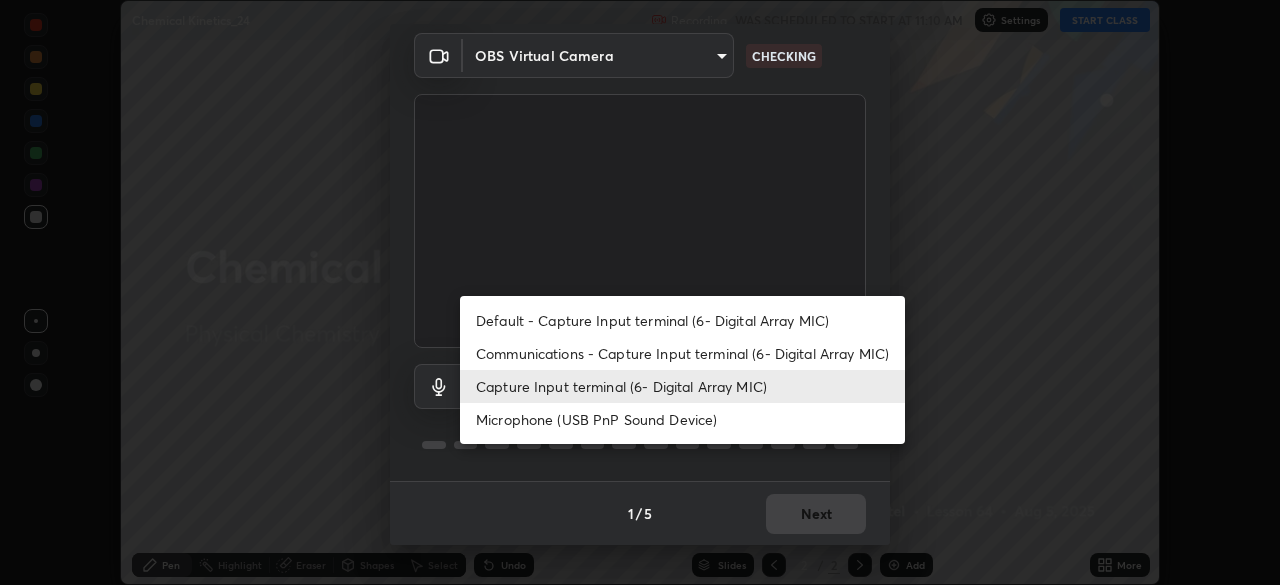 click on "Capture Input terminal (6- Digital Array MIC)" at bounding box center [682, 386] 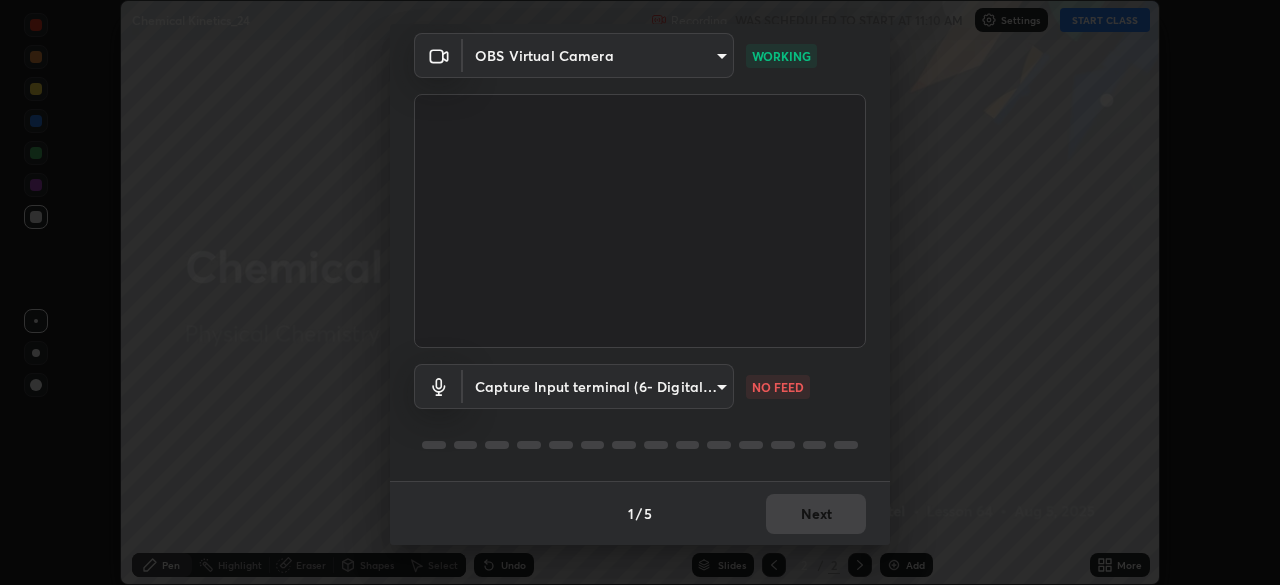 click on "Erase all Chemical Kinetics_24 Recording WAS SCHEDULED TO START AT  11:10 AM Settings START CLASS Setting up your live class Chemical Kinetics_24 • L64 of Physical Chemistry [FIRST] [LAST] Pen Highlight Eraser Shapes Select Undo Slides 2 / 2 Add More No doubts shared Encourage your learners to ask a doubt for better clarity Report an issue Reason for reporting Buffering Chat not working Audio - Video sync issue Educator video quality low ​ Attach an image Report Media settings OBS Virtual Camera f5ae6119dc4fab334a8cf66c369197aa9d1a3f6993b34b3aeb85a59339566d19 WORKING Capture Input terminal (6- Digital Array MIC) 907876fede306e84b7c809f8e5b716c1ba594e16564d58e558fa817b5540655d NO FEED 1 / 5 Next" at bounding box center [640, 292] 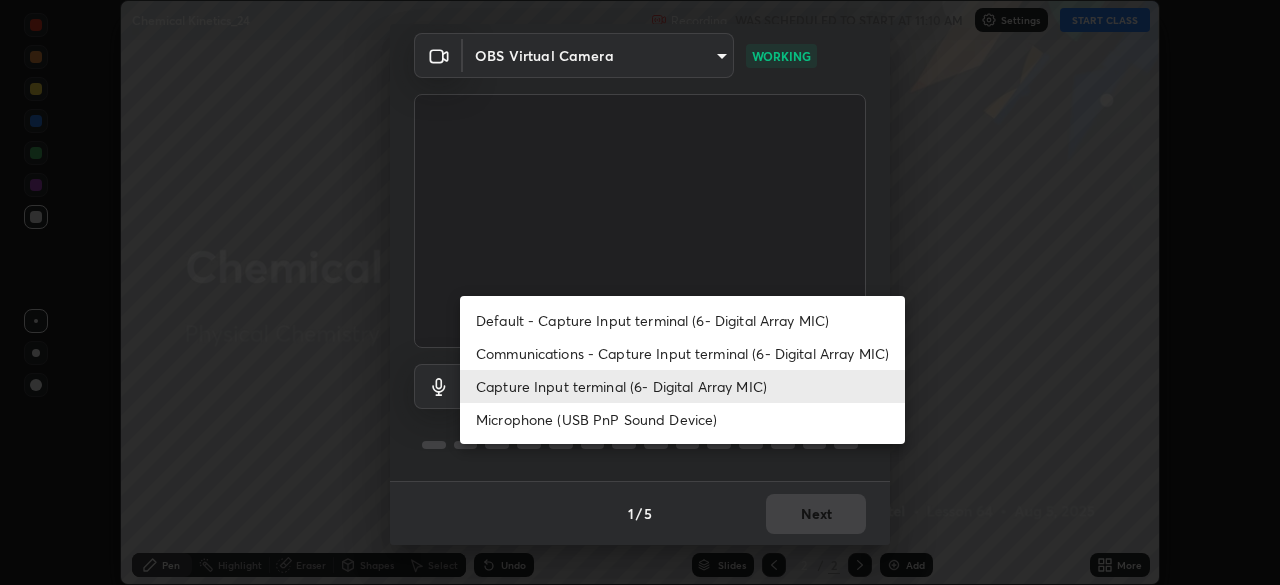 click on "Communications - Capture Input terminal (6- Digital Array MIC)" at bounding box center (682, 353) 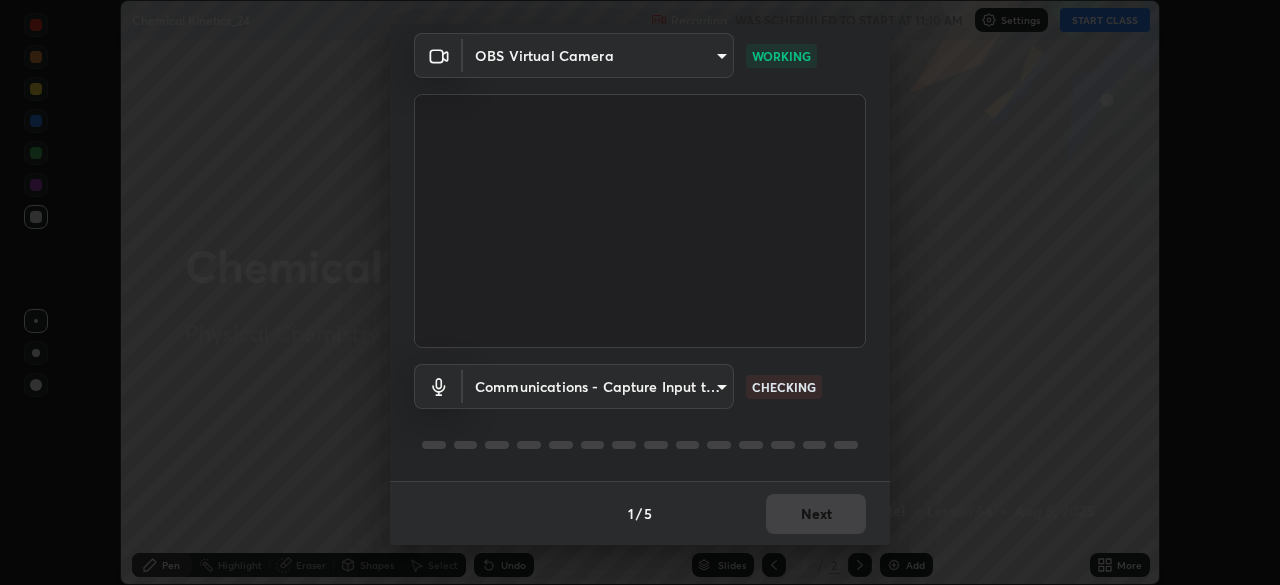 click on "Erase all Chemical Kinetics_24 Recording WAS SCHEDULED TO START AT  11:10 AM Settings START CLASS Setting up your live class Chemical Kinetics_24 • L64 of Physical Chemistry [FIRST] [LAST] Pen Highlight Eraser Shapes Select Undo Slides 2 / 2 Add More No doubts shared Encourage your learners to ask a doubt for better clarity Report an issue Reason for reporting Buffering Chat not working Audio - Video sync issue Educator video quality low ​ Attach an image Report Media settings OBS Virtual Camera f5ae6119dc4fab334a8cf66c369197aa9d1a3f6993b34b3aeb85a59339566d19 WORKING Communications - Capture Input terminal (6- Digital Array MIC) communications CHECKING 1 / 5 Next" at bounding box center [640, 292] 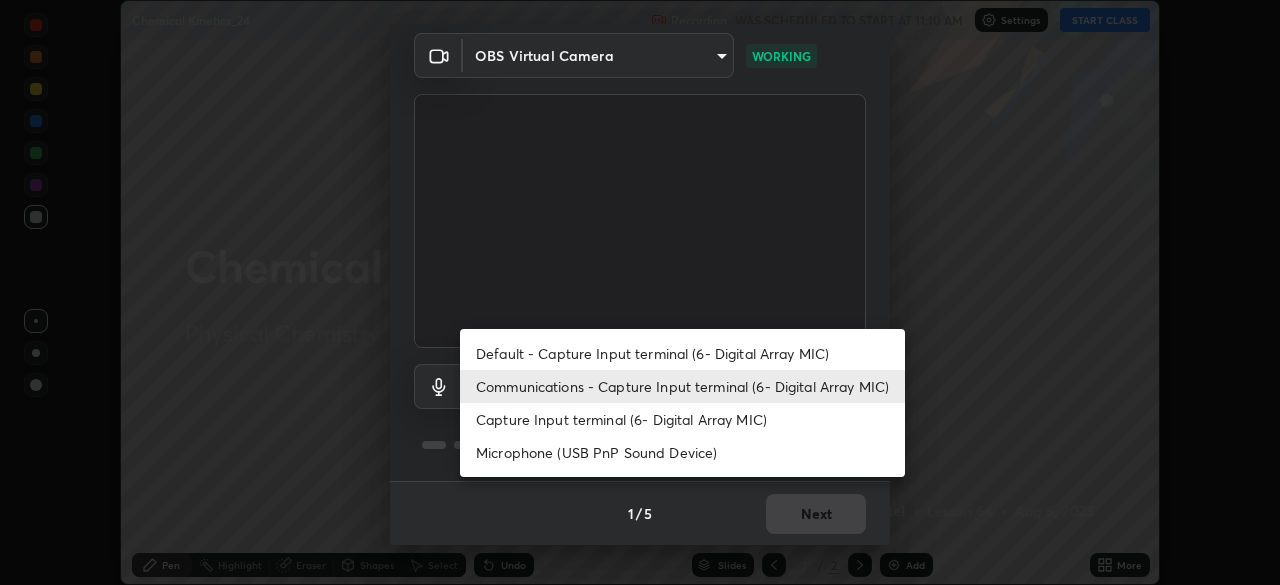 click on "Capture Input terminal (6- Digital Array MIC)" at bounding box center (682, 419) 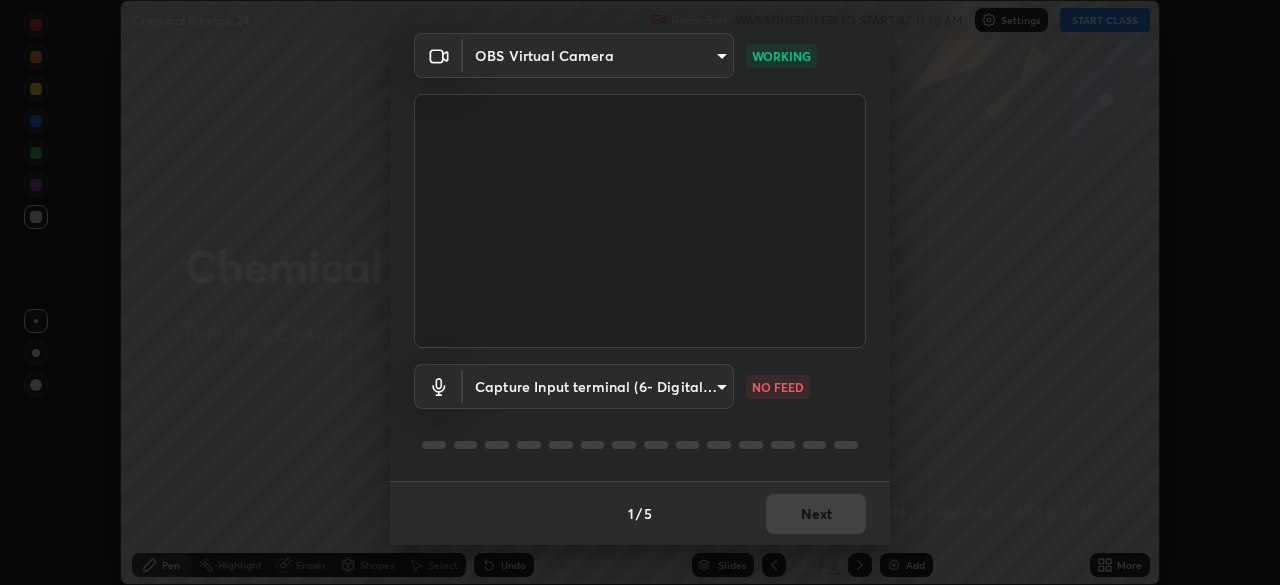 click on "Erase all Chemical Kinetics_24 Recording WAS SCHEDULED TO START AT  11:10 AM Settings START CLASS Setting up your live class Chemical Kinetics_24 • L64 of Physical Chemistry [FIRST] [LAST] Pen Highlight Eraser Shapes Select Undo Slides 2 / 2 Add More No doubts shared Encourage your learners to ask a doubt for better clarity Report an issue Reason for reporting Buffering Chat not working Audio - Video sync issue Educator video quality low ​ Attach an image Report Media settings OBS Virtual Camera f5ae6119dc4fab334a8cf66c369197aa9d1a3f6993b34b3aeb85a59339566d19 WORKING Capture Input terminal (6- Digital Array MIC) 907876fede306e84b7c809f8e5b716c1ba594e16564d58e558fa817b5540655d NO FEED 1 / 5 Next" at bounding box center [640, 292] 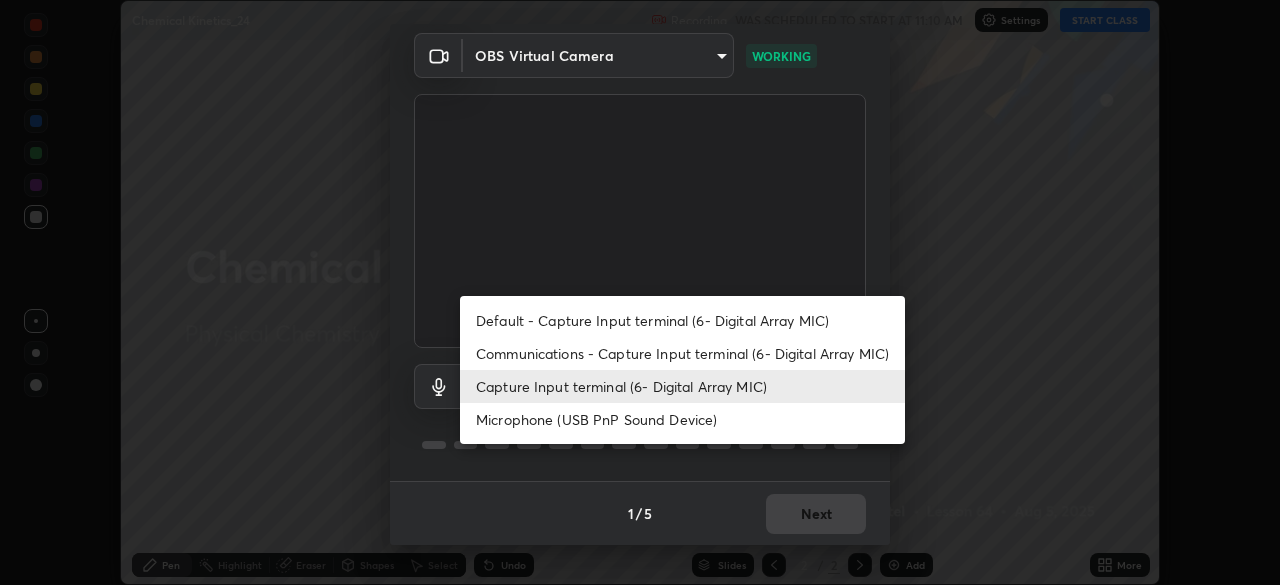 click on "Capture Input terminal (6- Digital Array MIC)" at bounding box center [682, 386] 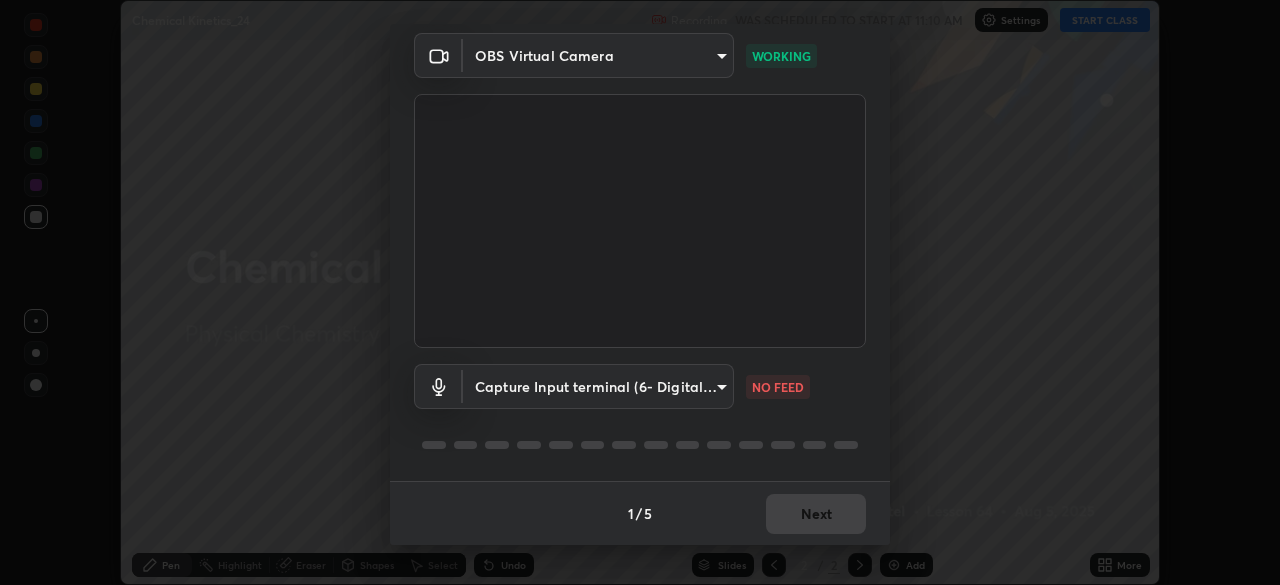 click on "Erase all Chemical Kinetics_24 Recording WAS SCHEDULED TO START AT  11:10 AM Settings START CLASS Setting up your live class Chemical Kinetics_24 • L64 of Physical Chemistry [FIRST] [LAST] Pen Highlight Eraser Shapes Select Undo Slides 2 / 2 Add More No doubts shared Encourage your learners to ask a doubt for better clarity Report an issue Reason for reporting Buffering Chat not working Audio - Video sync issue Educator video quality low ​ Attach an image Report Media settings OBS Virtual Camera f5ae6119dc4fab334a8cf66c369197aa9d1a3f6993b34b3aeb85a59339566d19 WORKING Capture Input terminal (6- Digital Array MIC) 907876fede306e84b7c809f8e5b716c1ba594e16564d58e558fa817b5540655d NO FEED 1 / 5 Next" at bounding box center (640, 292) 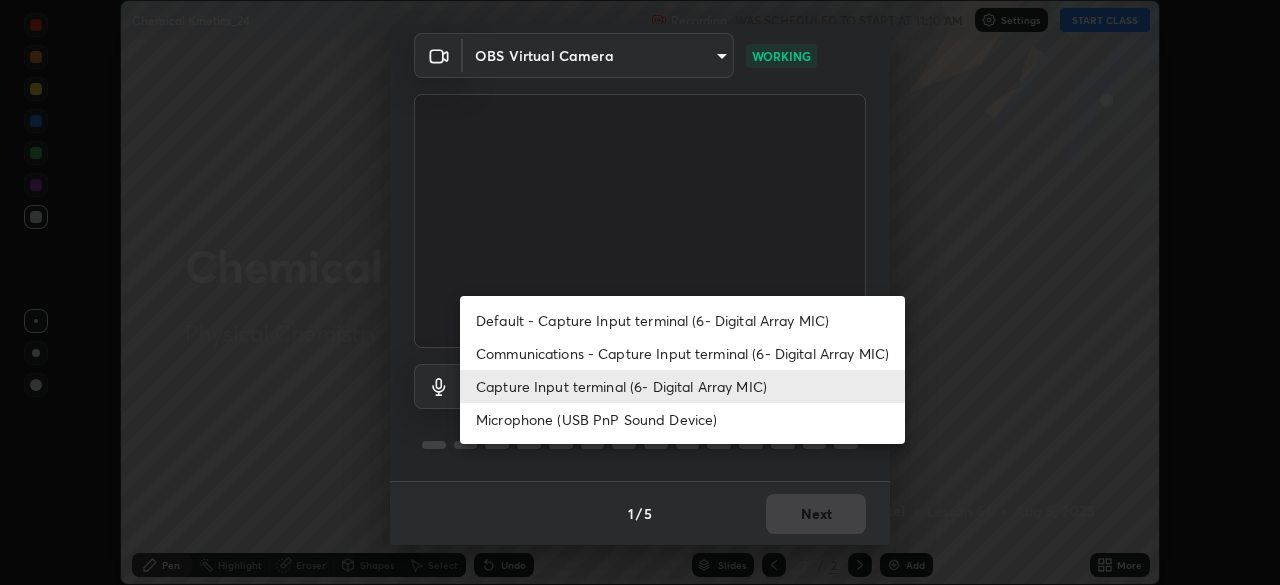 click on "Microphone (USB PnP Sound Device)" at bounding box center [682, 419] 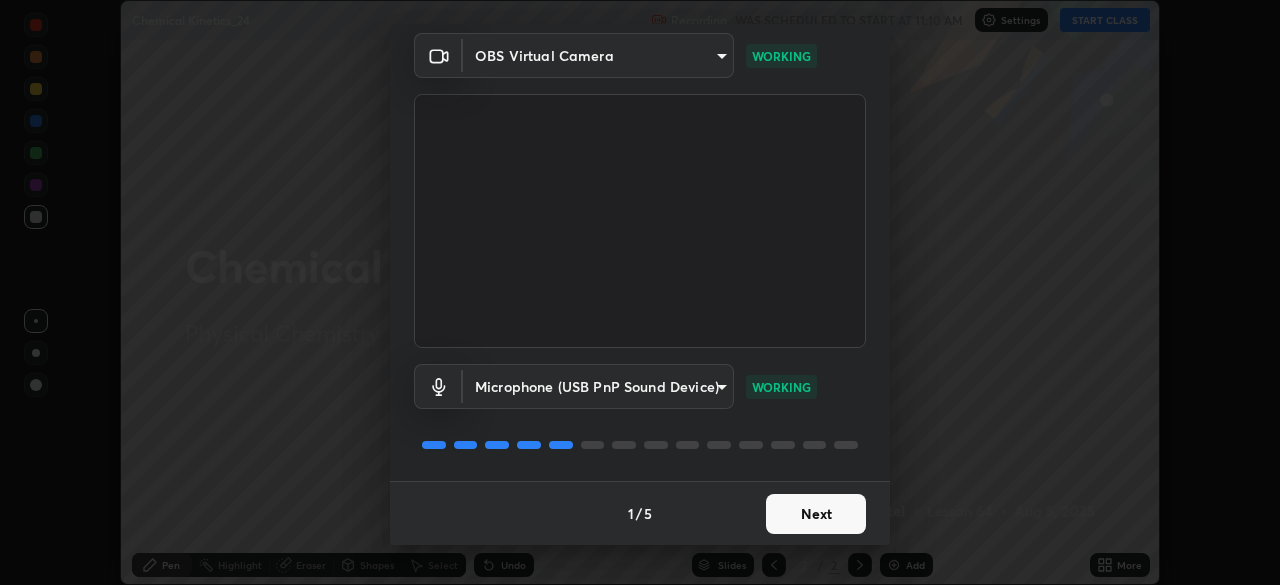 click on "Next" at bounding box center (816, 514) 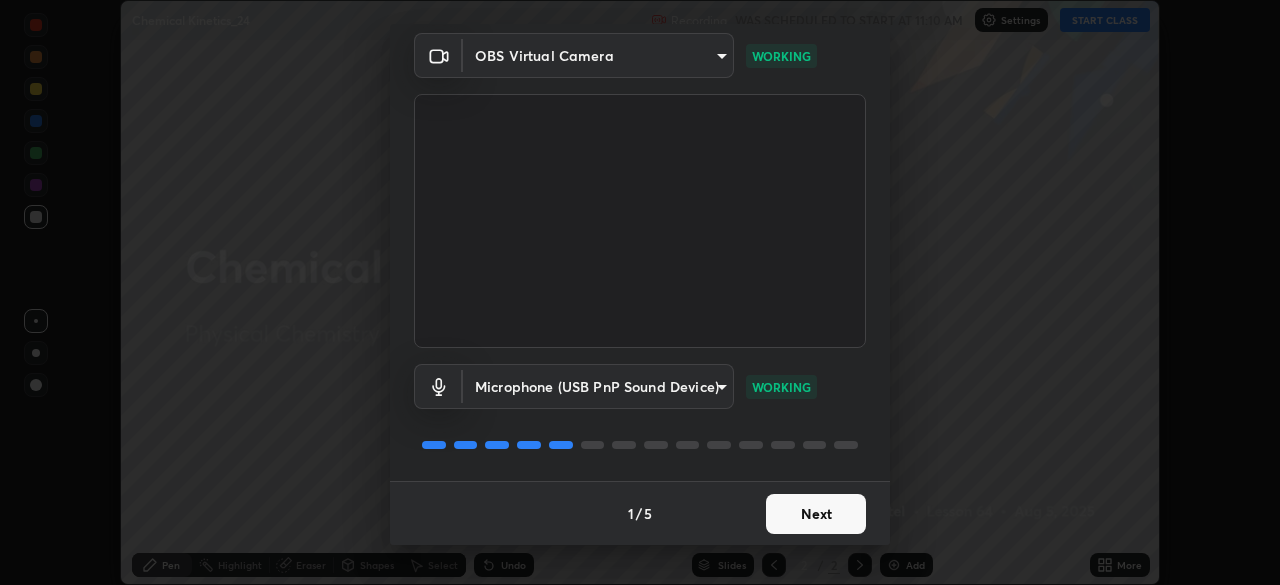 scroll, scrollTop: 0, scrollLeft: 0, axis: both 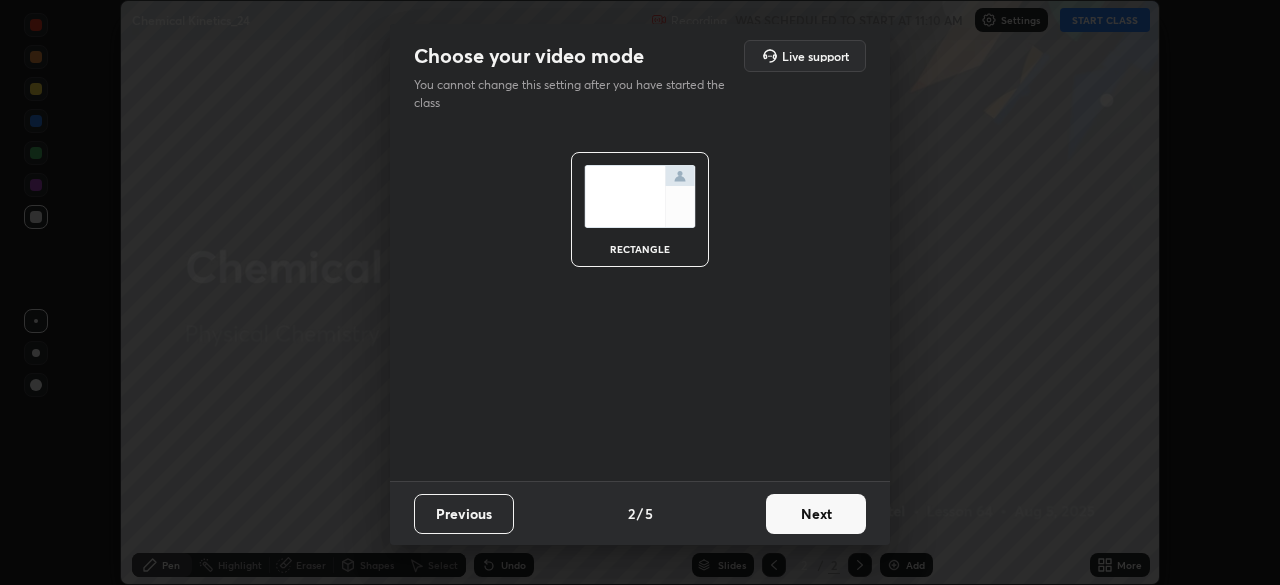 click on "Next" at bounding box center (816, 514) 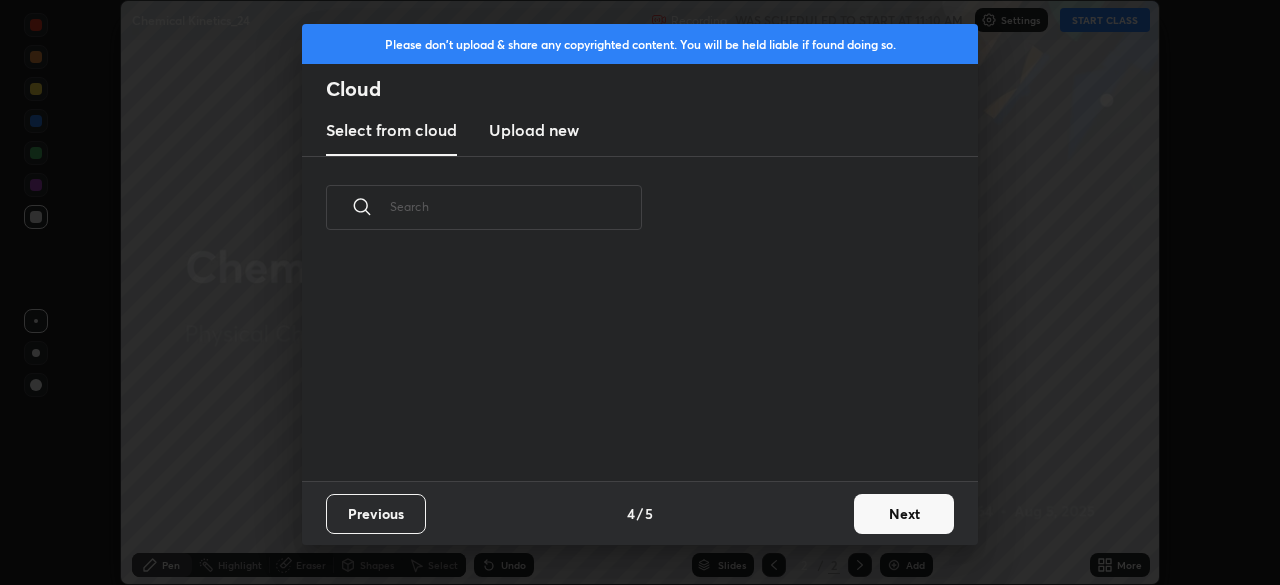 scroll, scrollTop: 222, scrollLeft: 642, axis: both 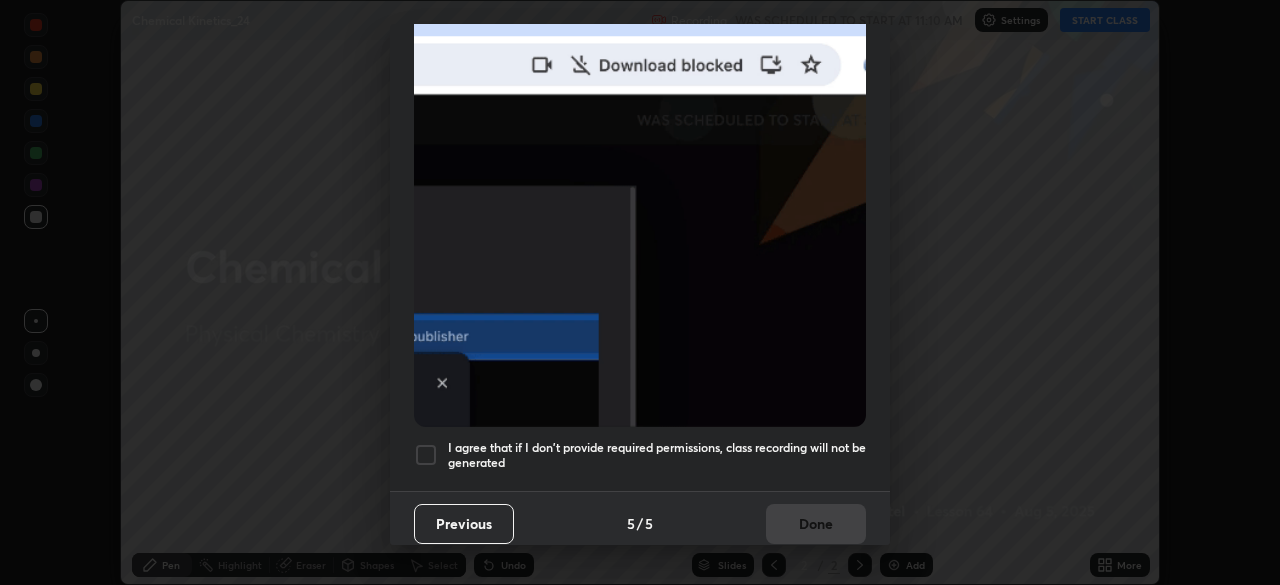 click on "I agree that if I don't provide required permissions, class recording will not be generated" at bounding box center (657, 455) 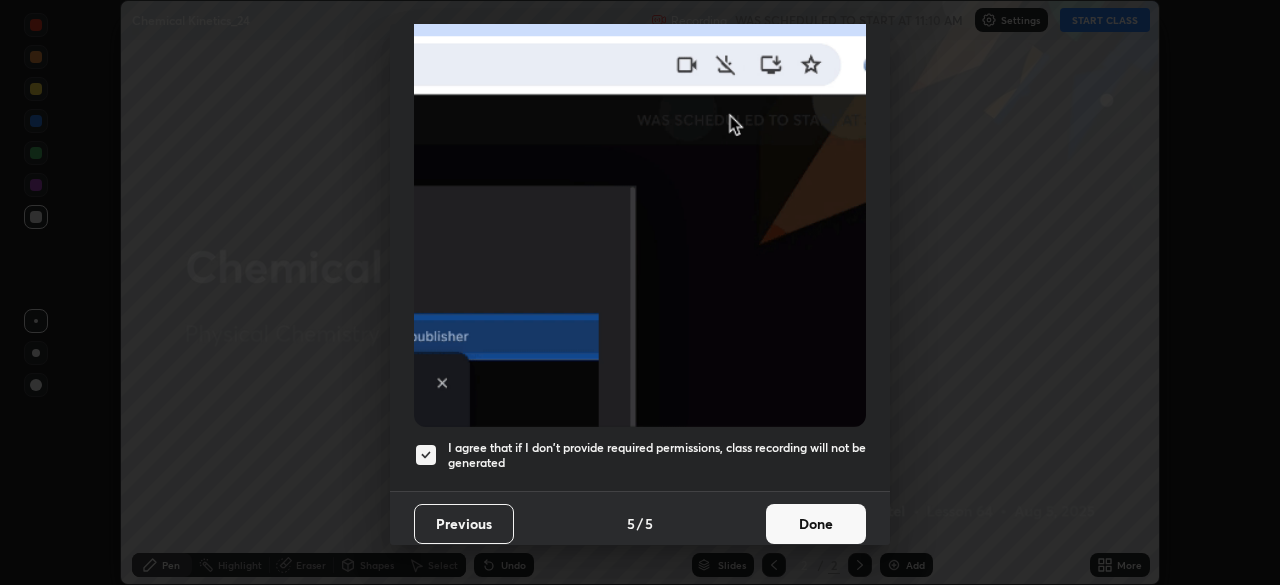 click on "Done" at bounding box center (816, 524) 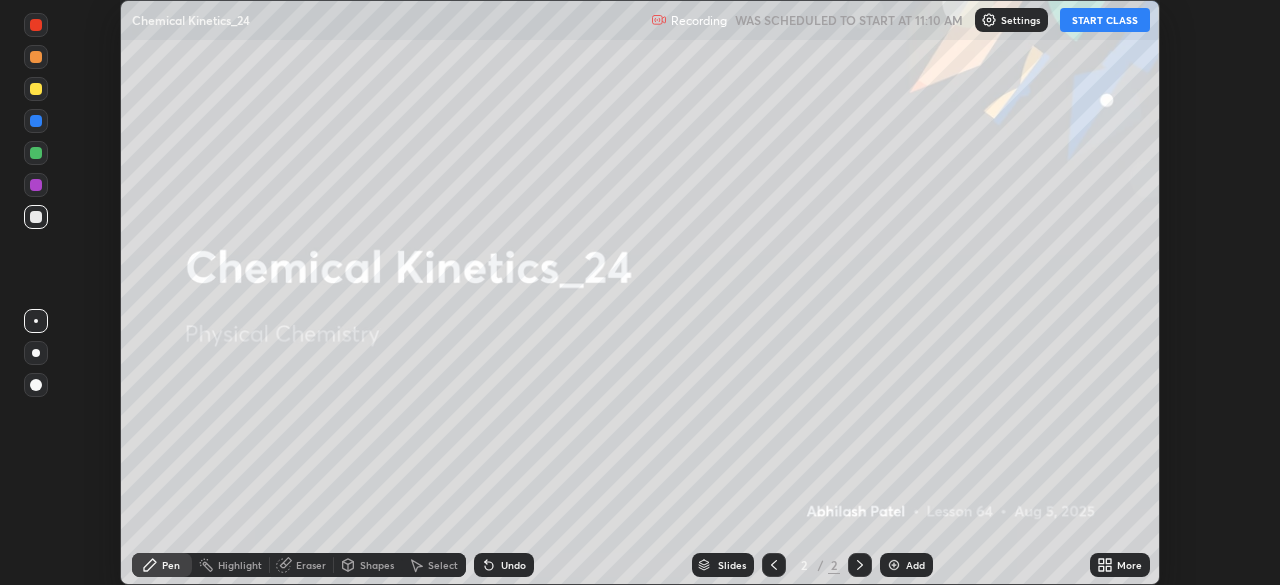 click on "START CLASS" at bounding box center [1105, 20] 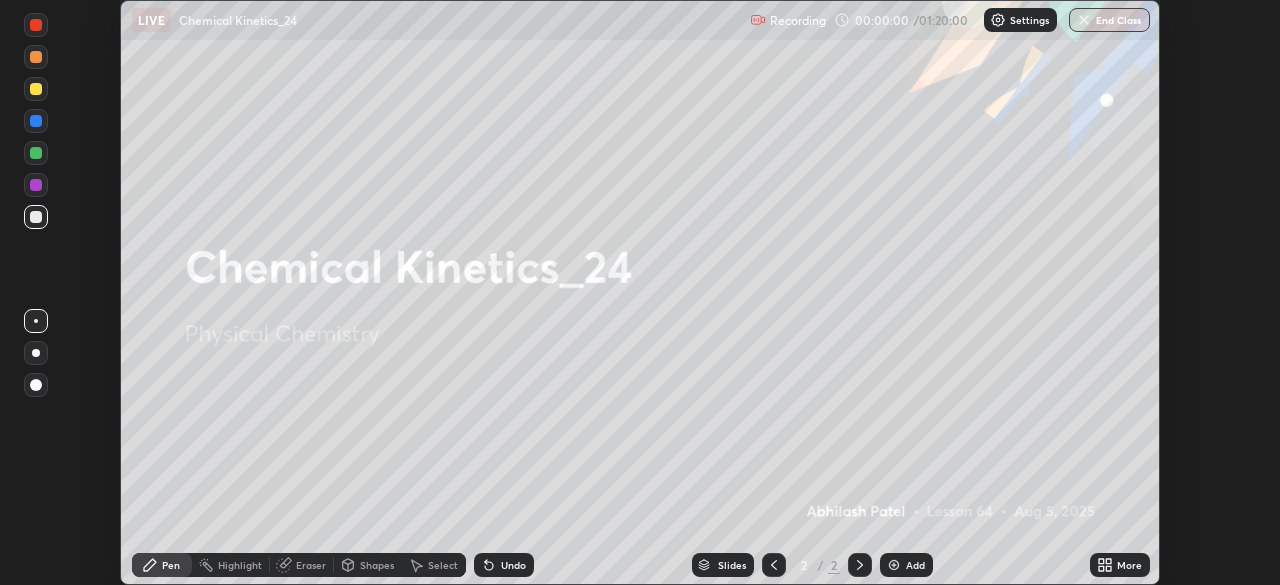 click on "More" at bounding box center [1120, 565] 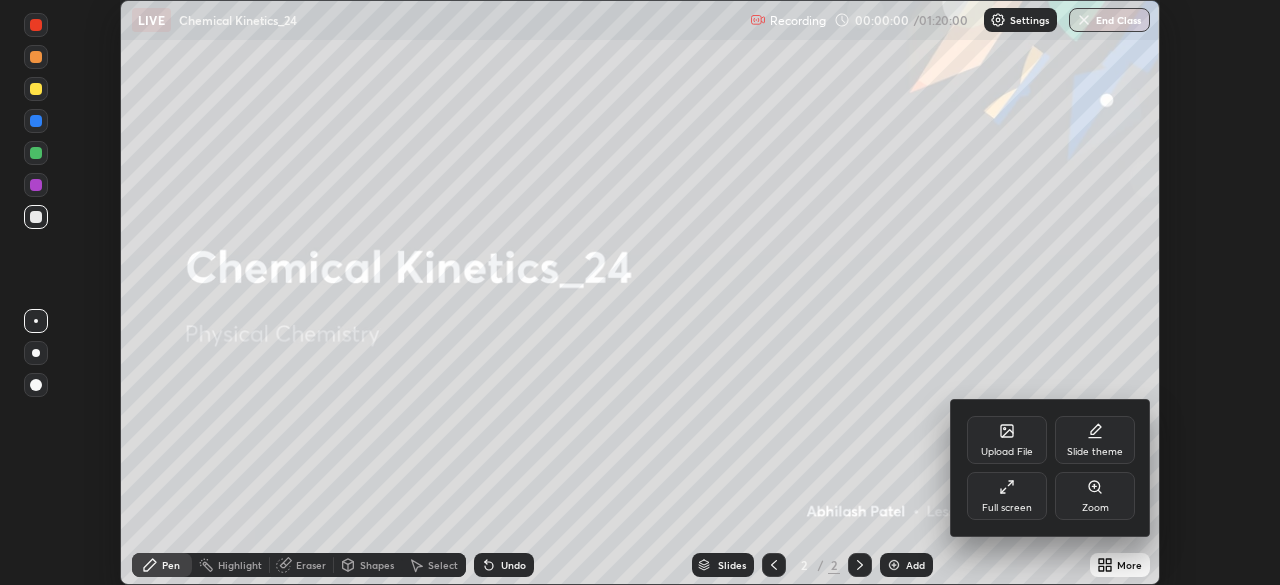 click on "Full screen" at bounding box center (1007, 496) 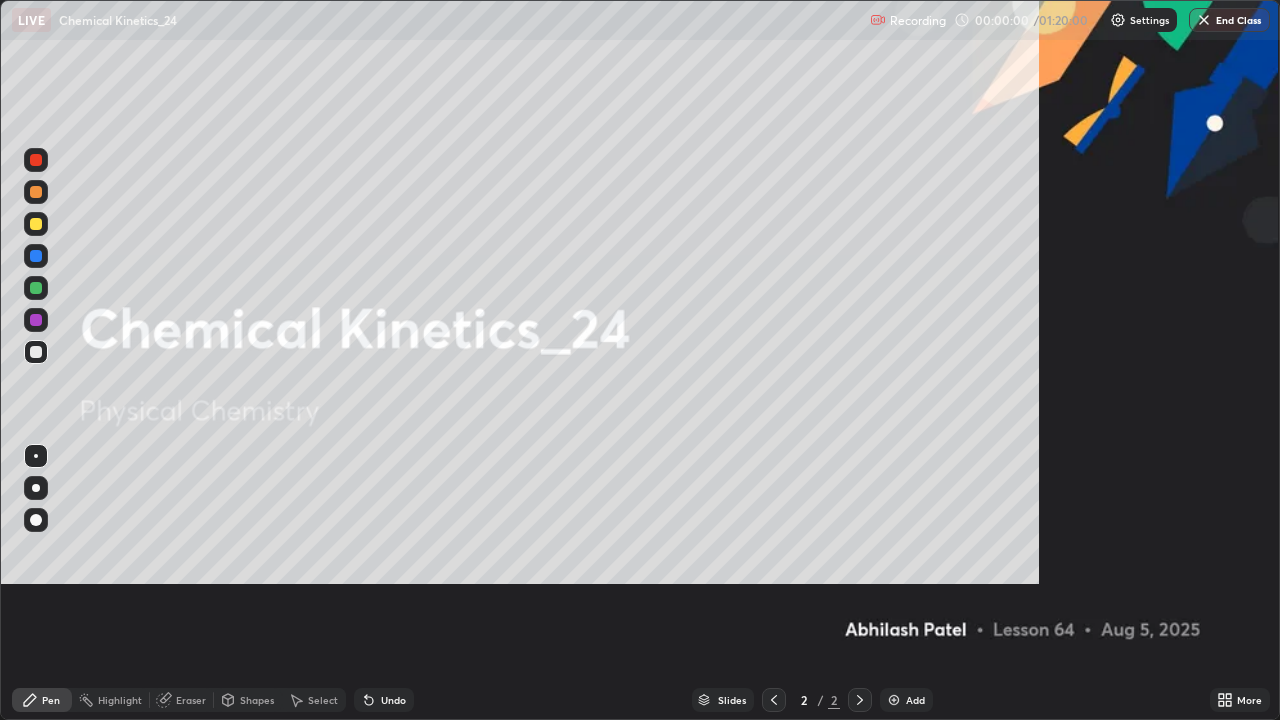 scroll, scrollTop: 99280, scrollLeft: 98720, axis: both 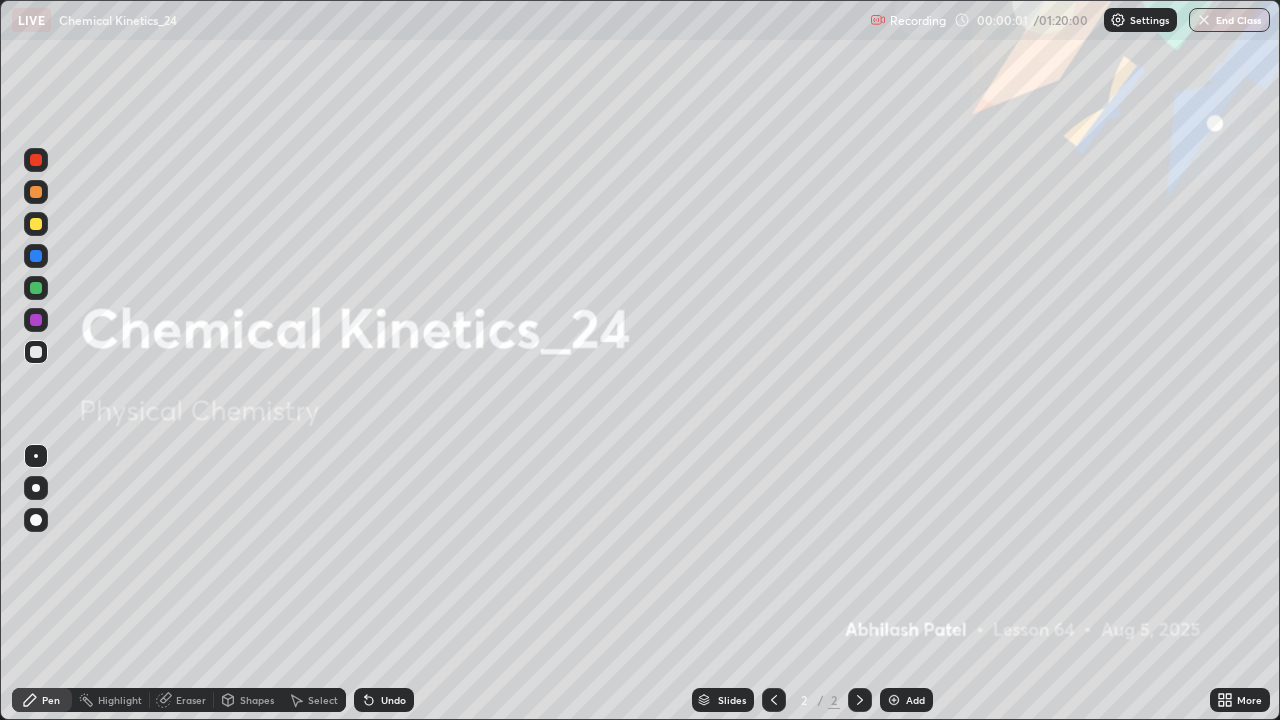 click at bounding box center [894, 700] 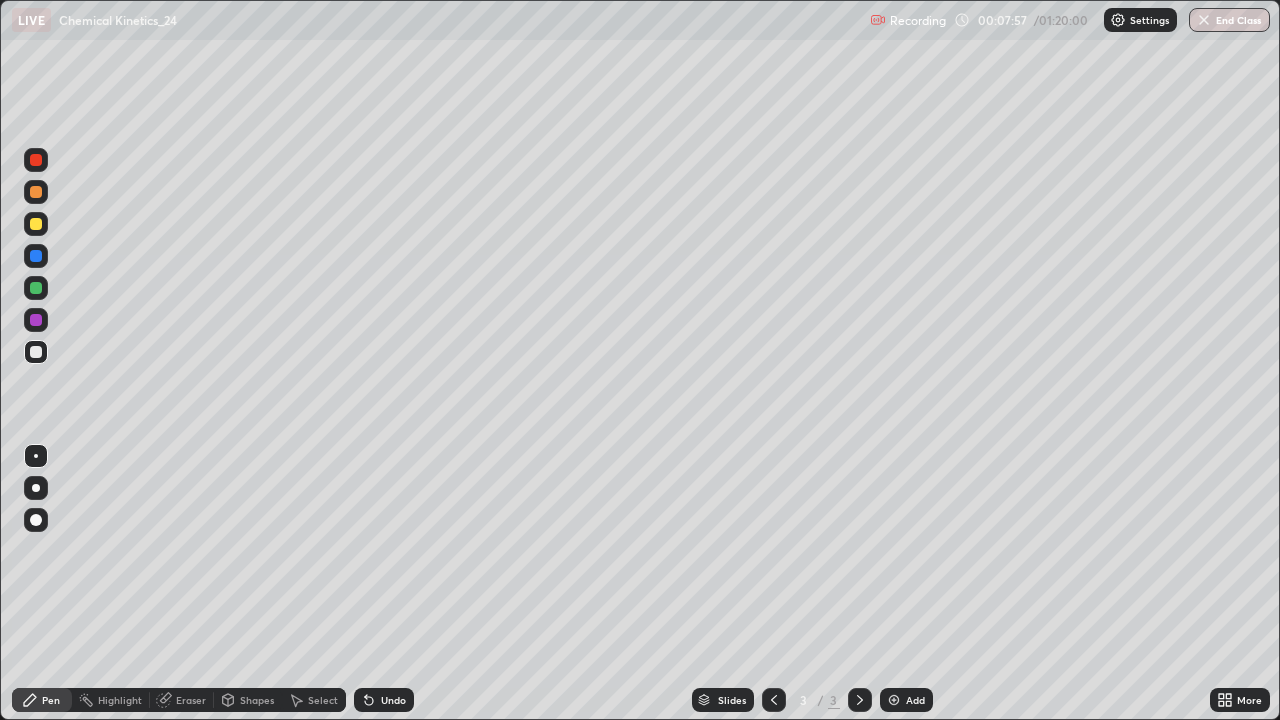 click at bounding box center [36, 488] 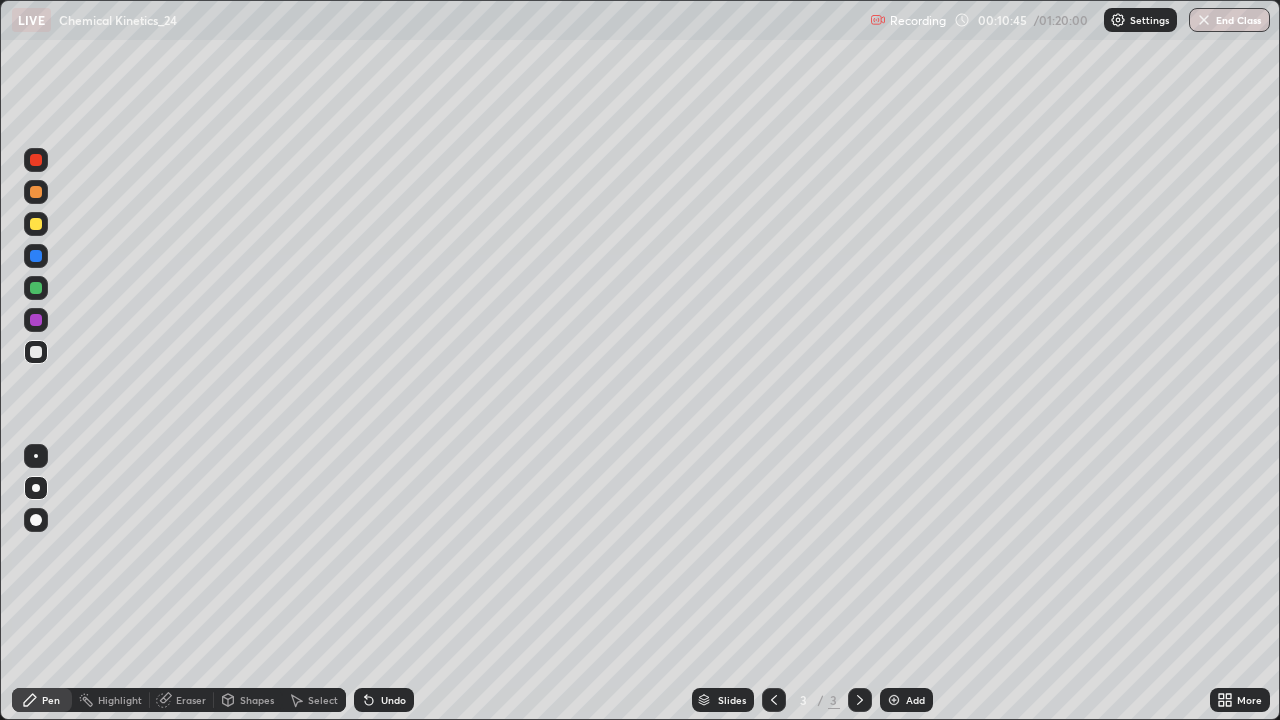 click on "Undo" at bounding box center [384, 700] 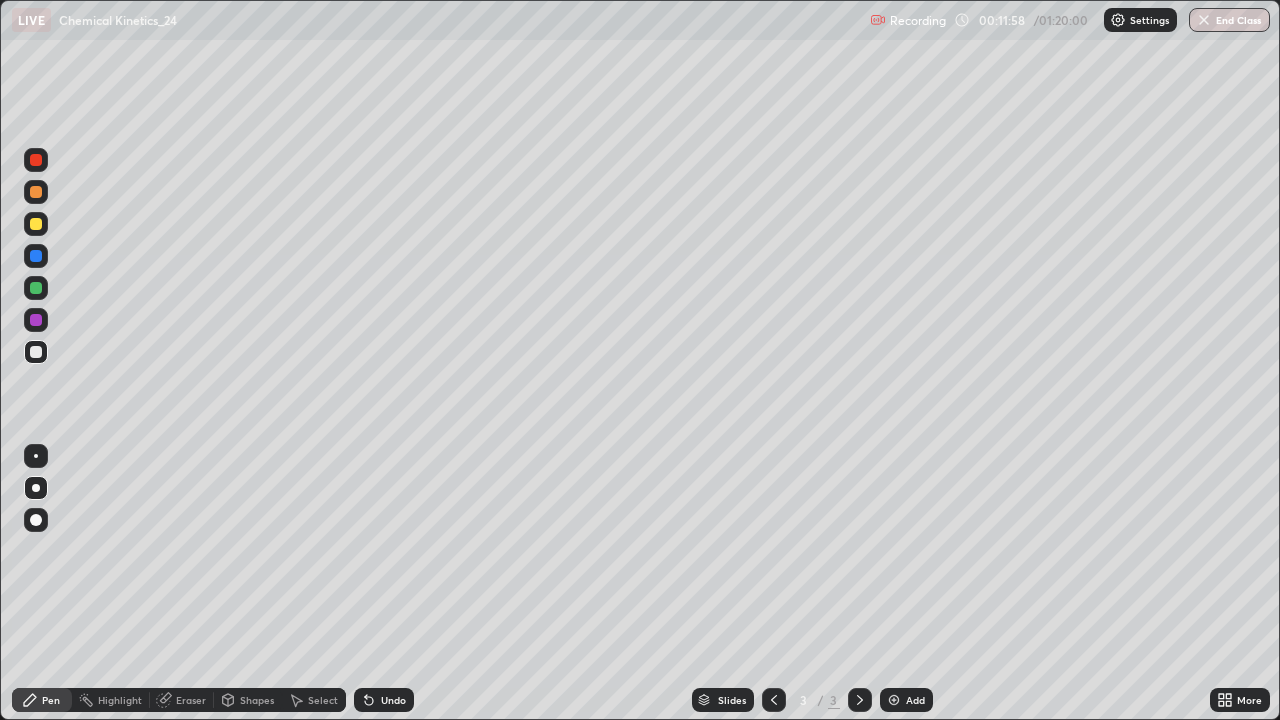 click on "Add" at bounding box center (906, 700) 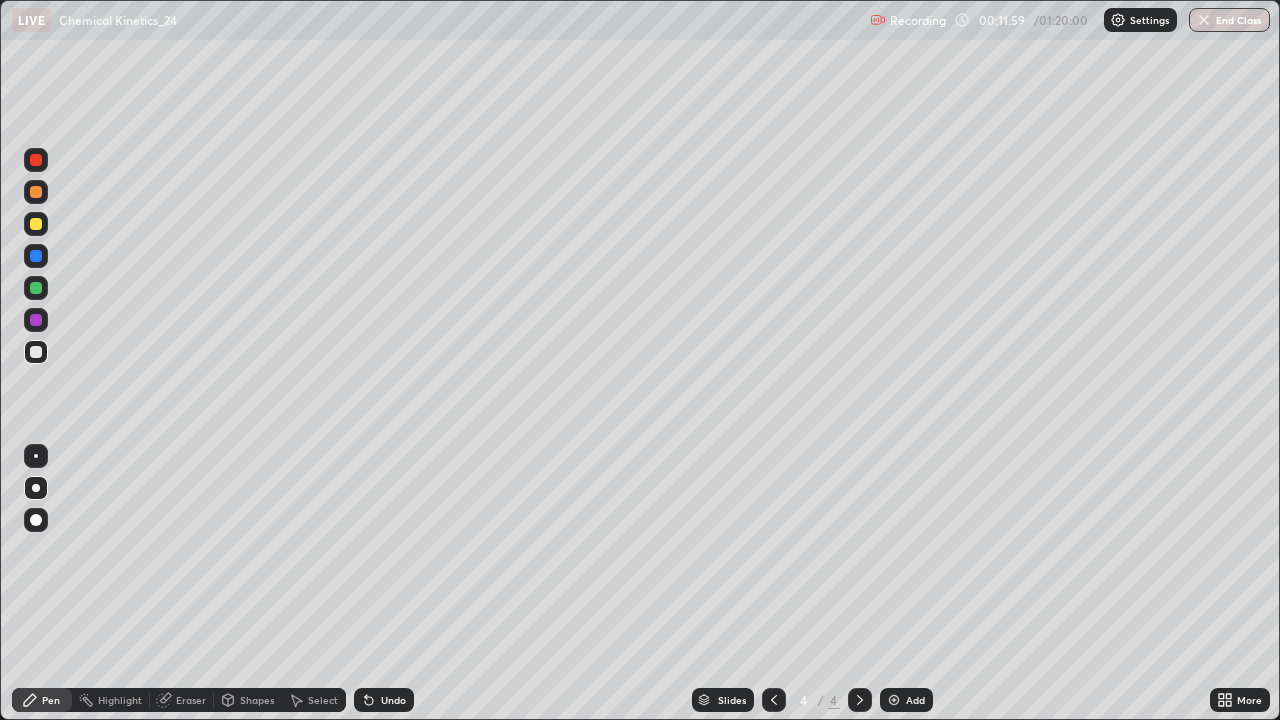 click on "Shapes" at bounding box center (257, 700) 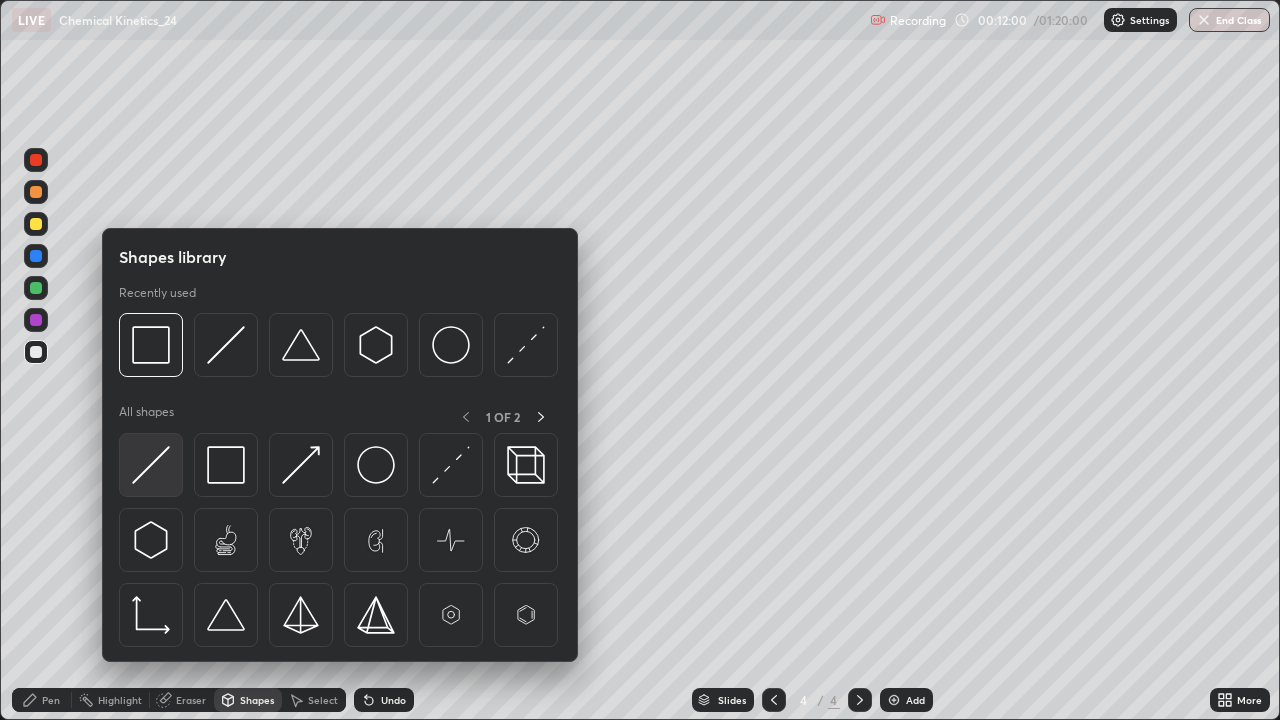 click at bounding box center (151, 465) 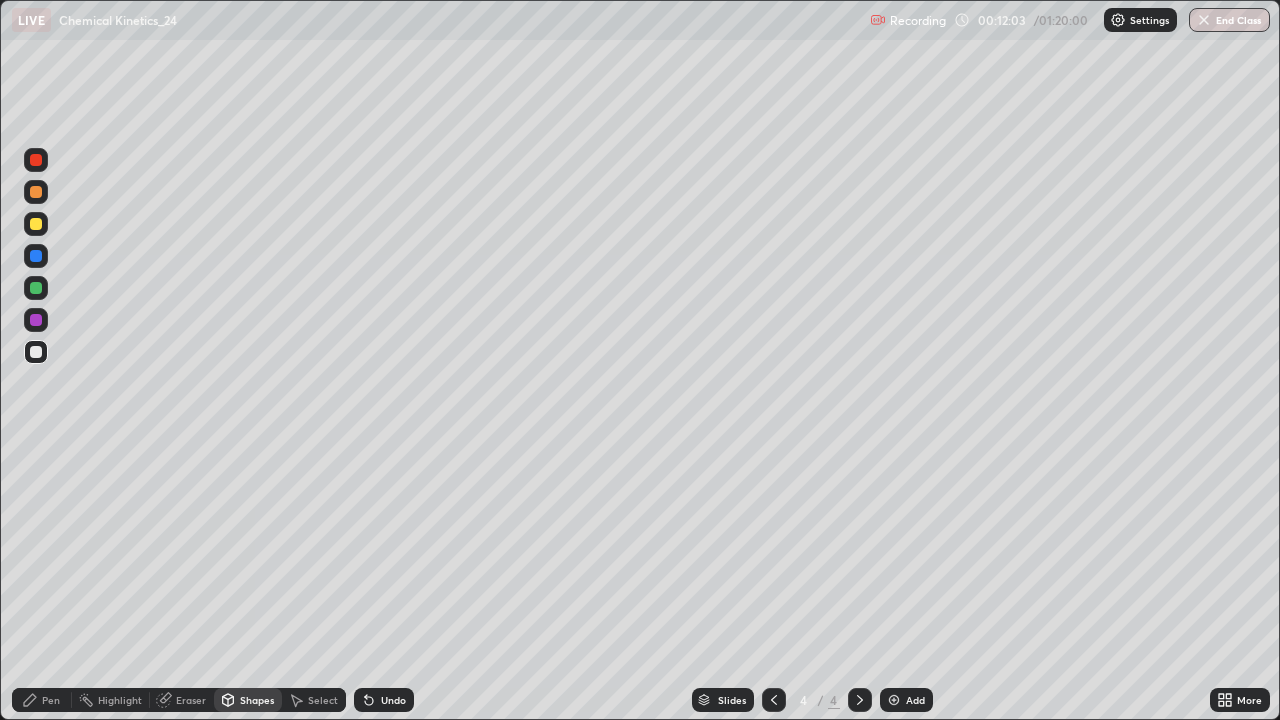 click on "Pen" at bounding box center (51, 700) 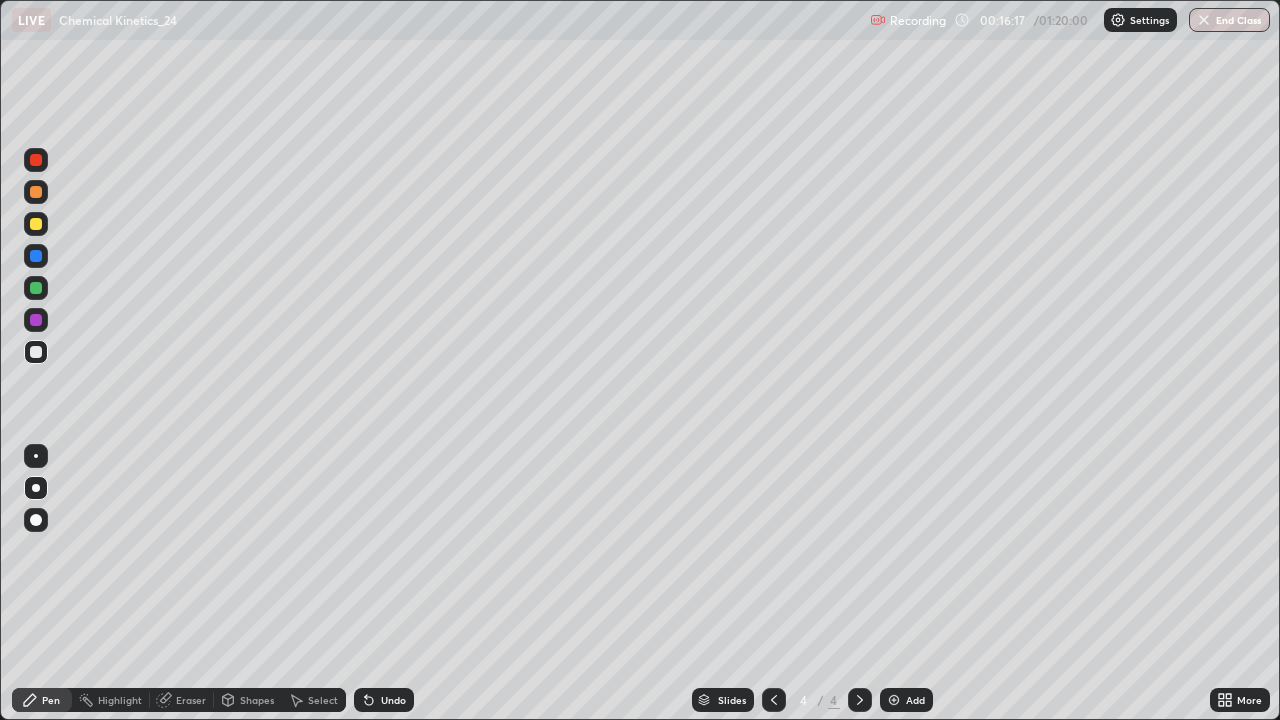 click on "Undo" at bounding box center [380, 700] 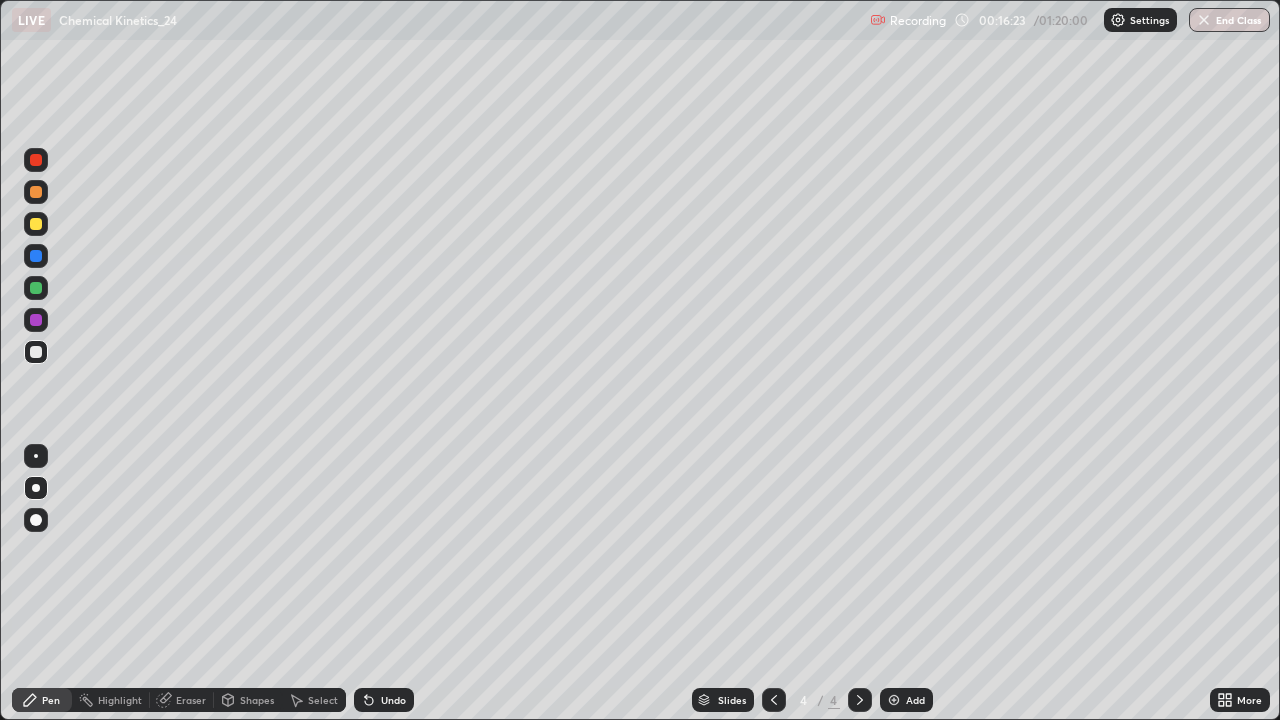 click on "Undo" at bounding box center (384, 700) 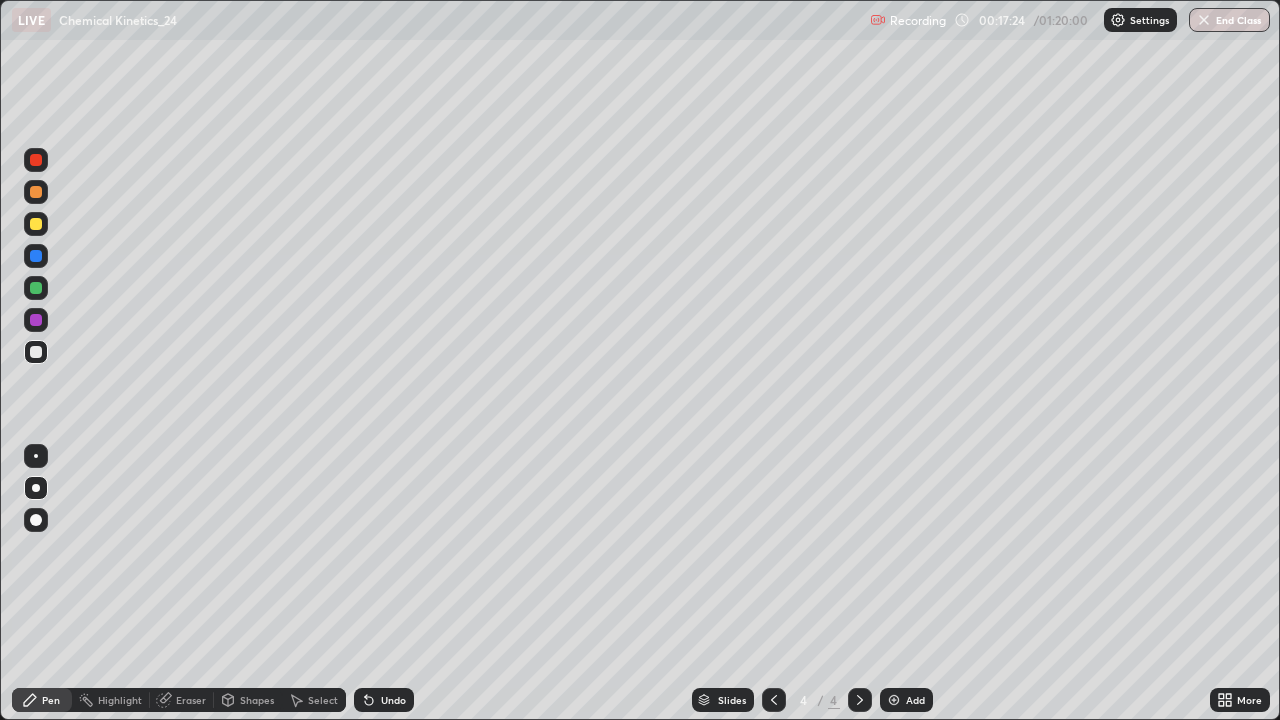 click on "Eraser" at bounding box center [191, 700] 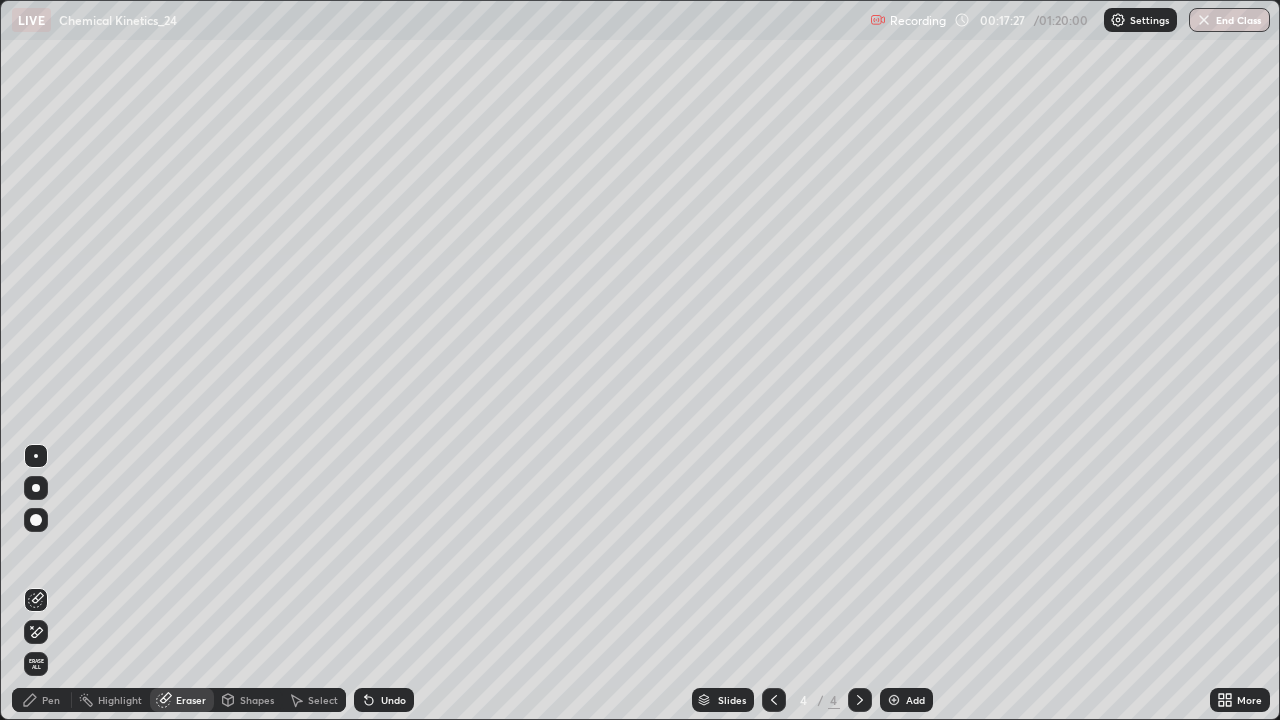 click on "Pen" at bounding box center (42, 700) 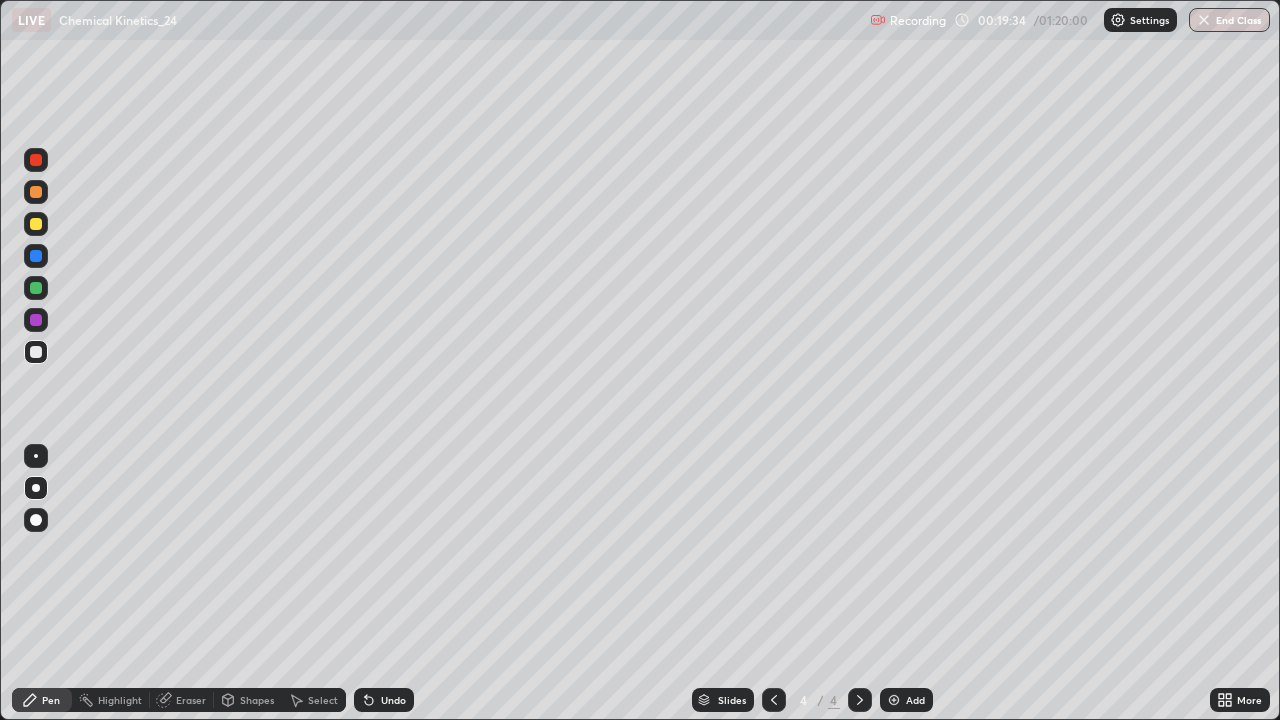 click on "Add" at bounding box center (915, 700) 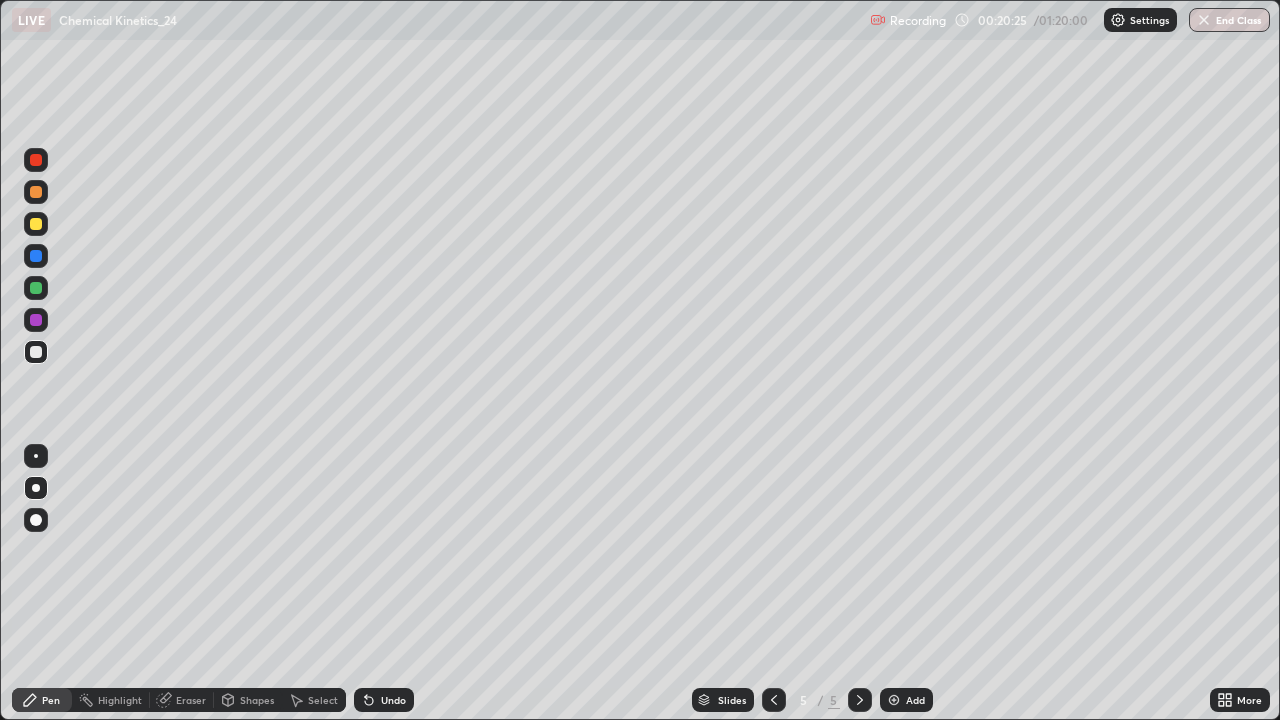 click on "Undo" at bounding box center (384, 700) 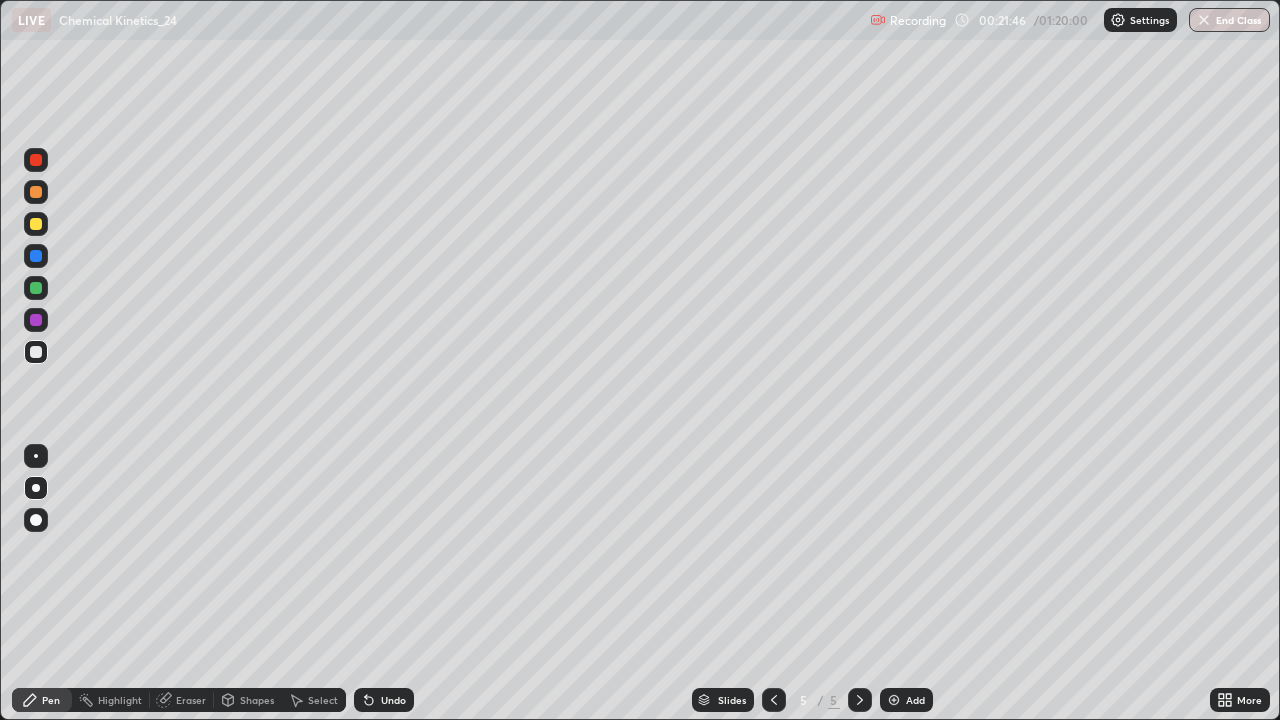 click at bounding box center (36, 288) 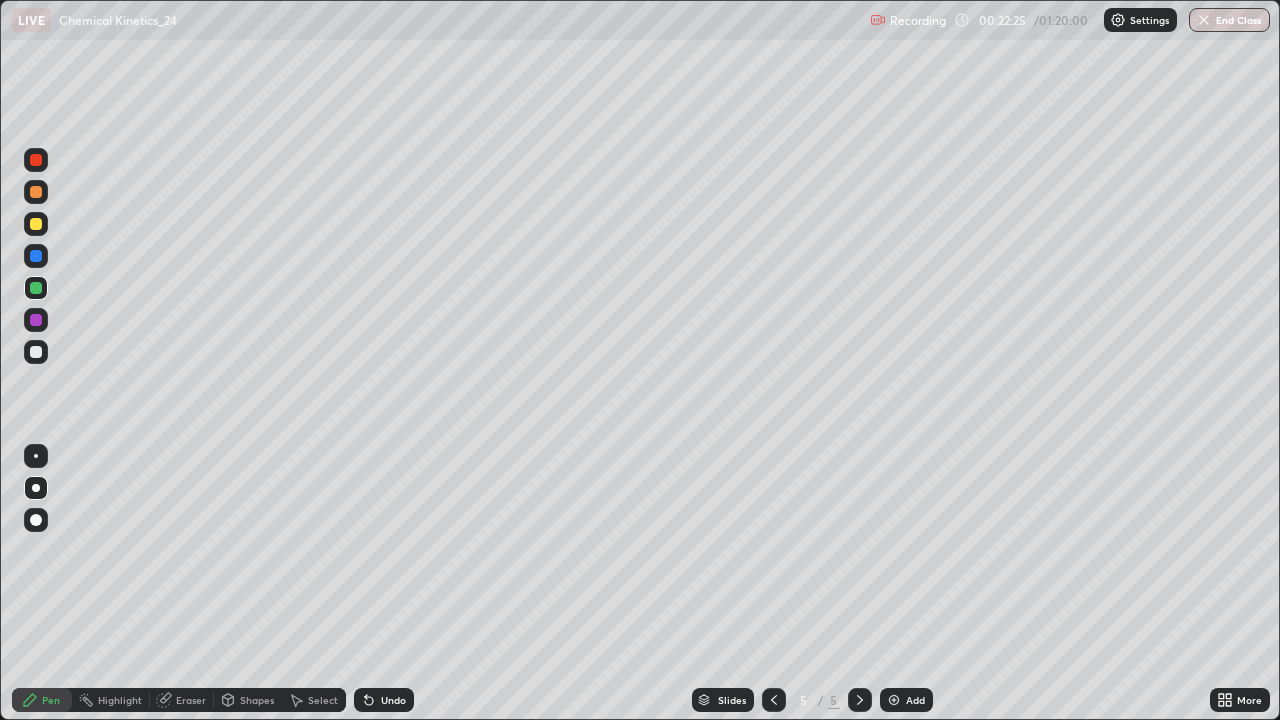 click 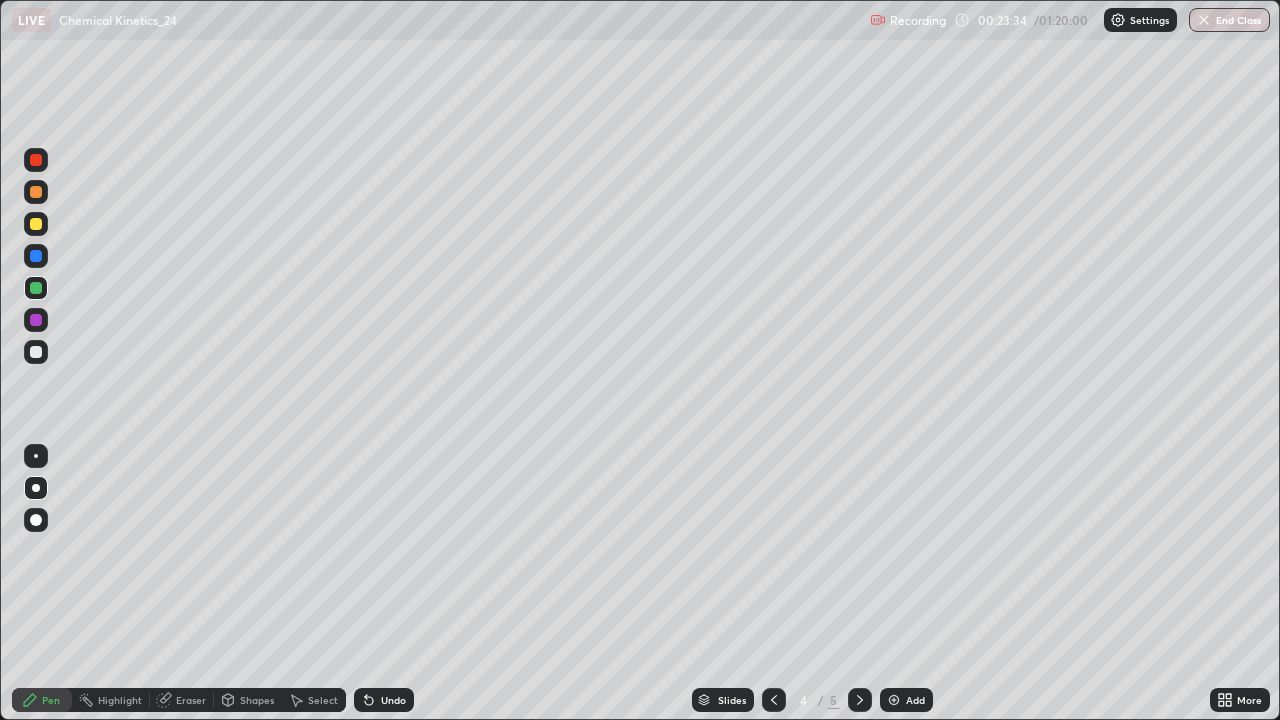 click at bounding box center [860, 700] 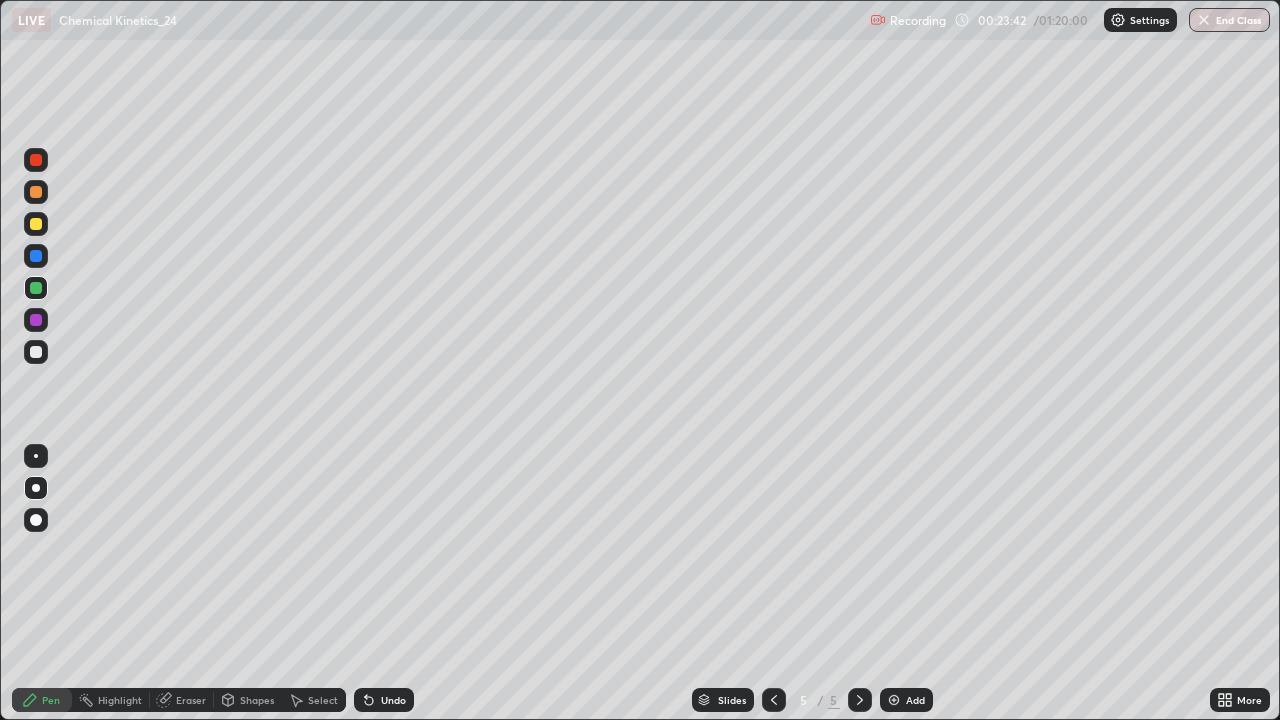 click on "Undo" at bounding box center [384, 700] 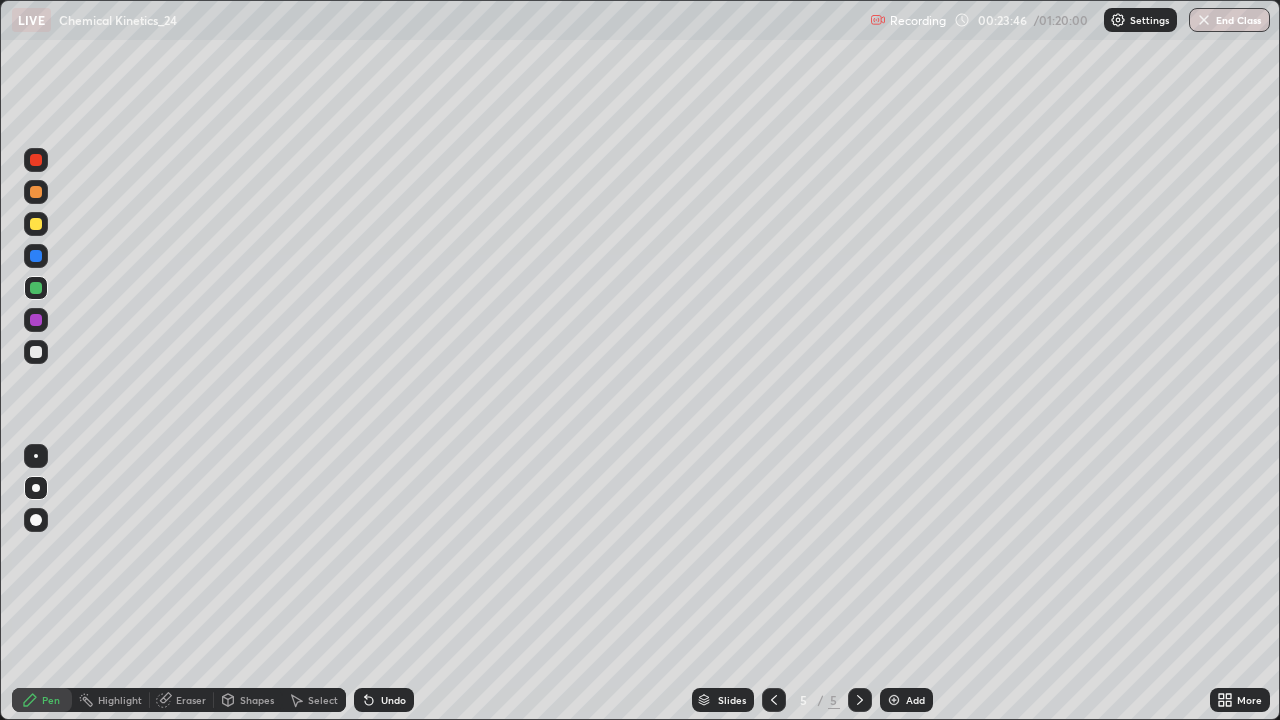 click on "Undo" at bounding box center (384, 700) 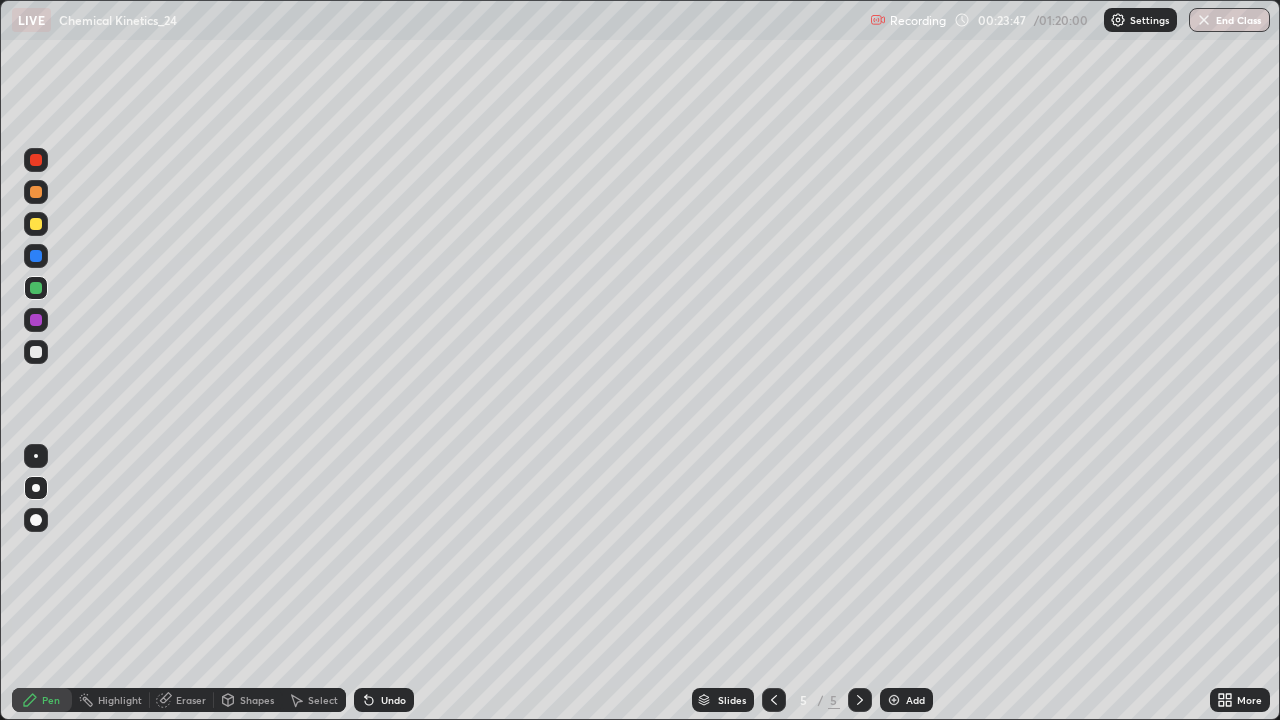 click on "Undo" at bounding box center (384, 700) 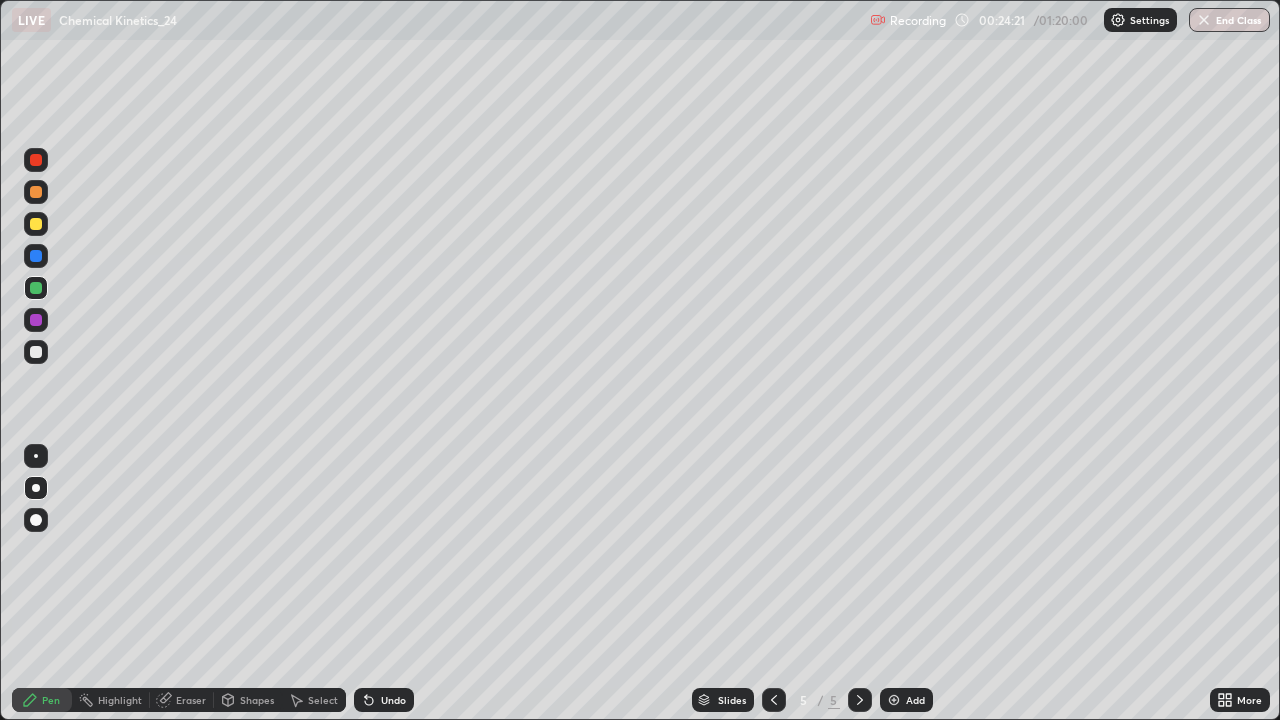 click at bounding box center (36, 224) 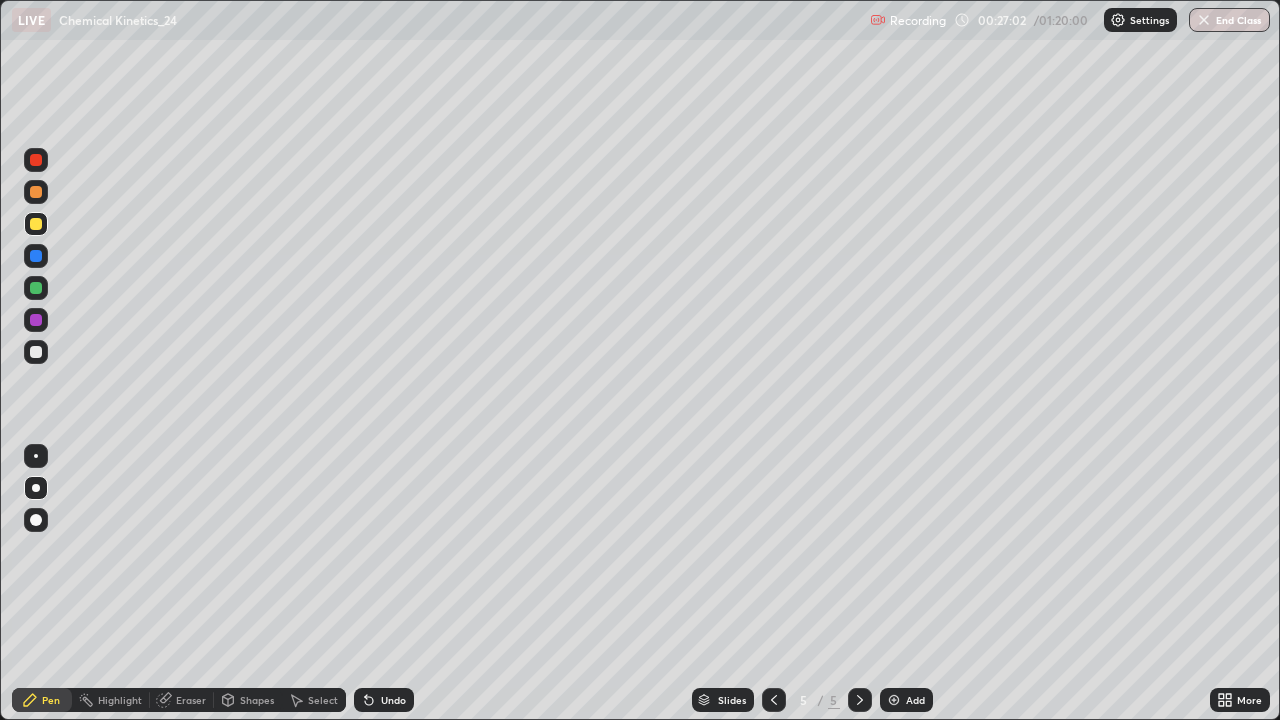 click at bounding box center [894, 700] 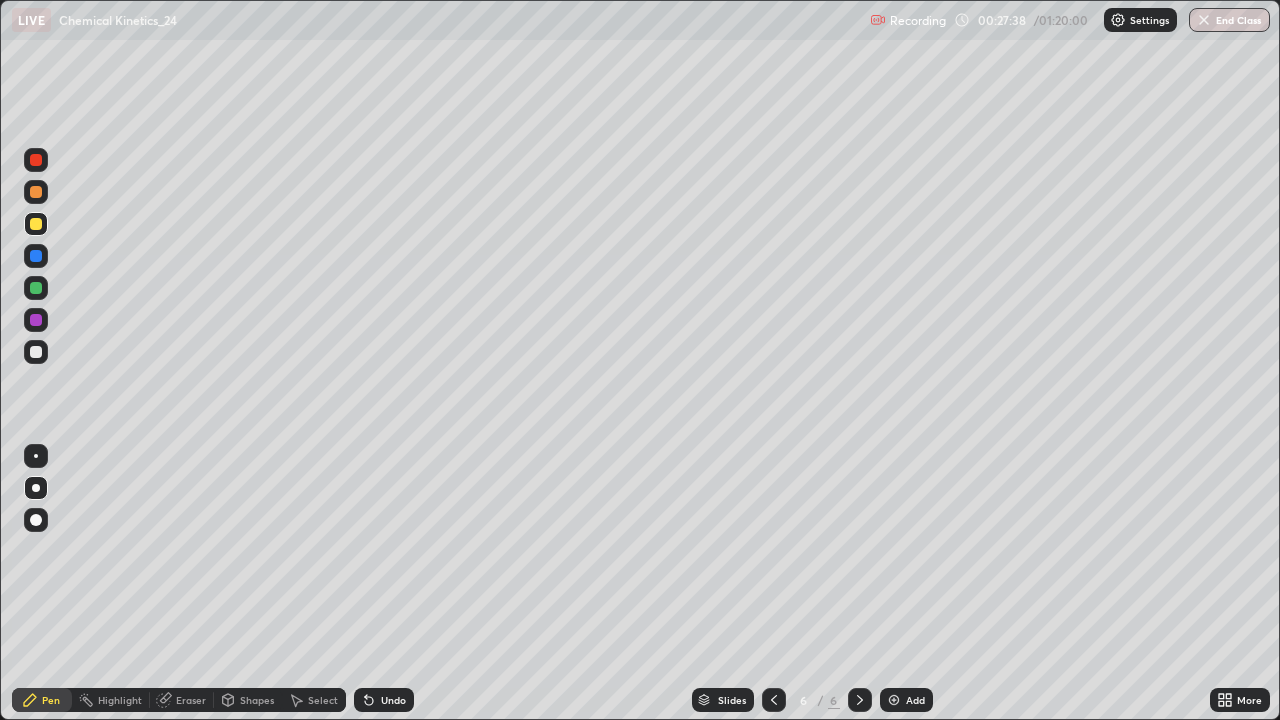 click on "Undo" at bounding box center [384, 700] 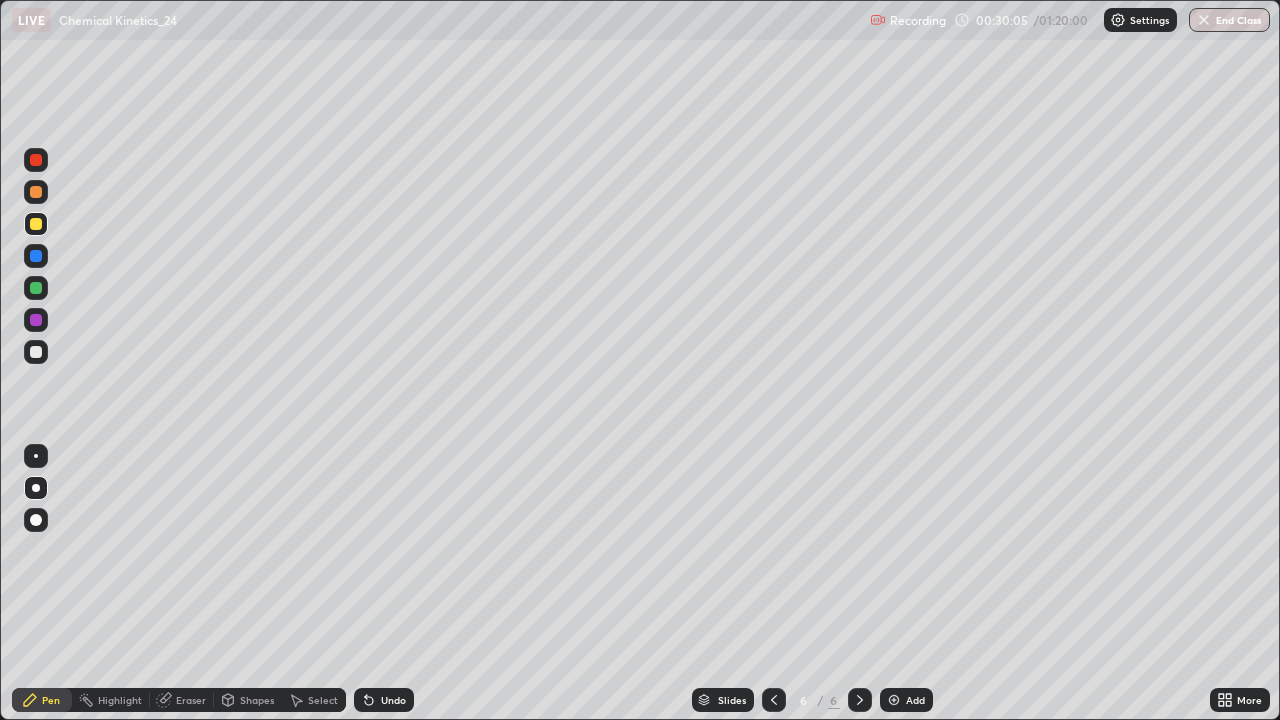 click on "Undo" at bounding box center (393, 700) 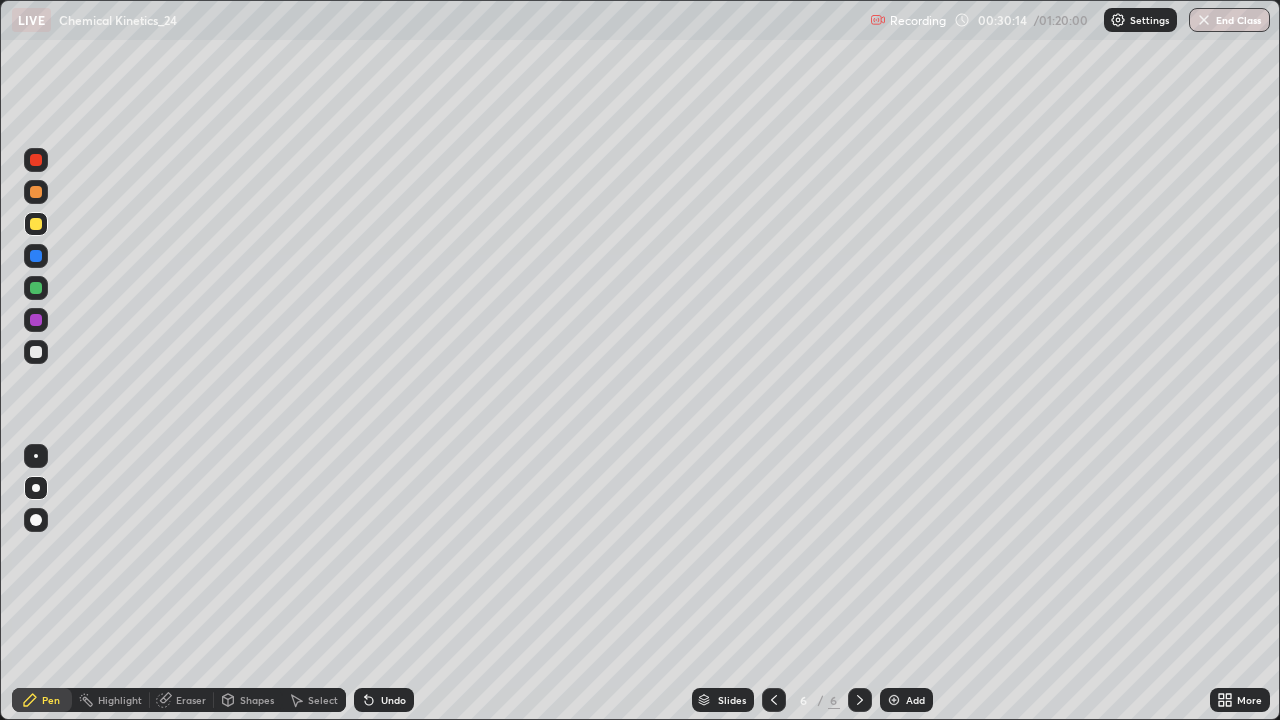 click on "Select" at bounding box center [323, 700] 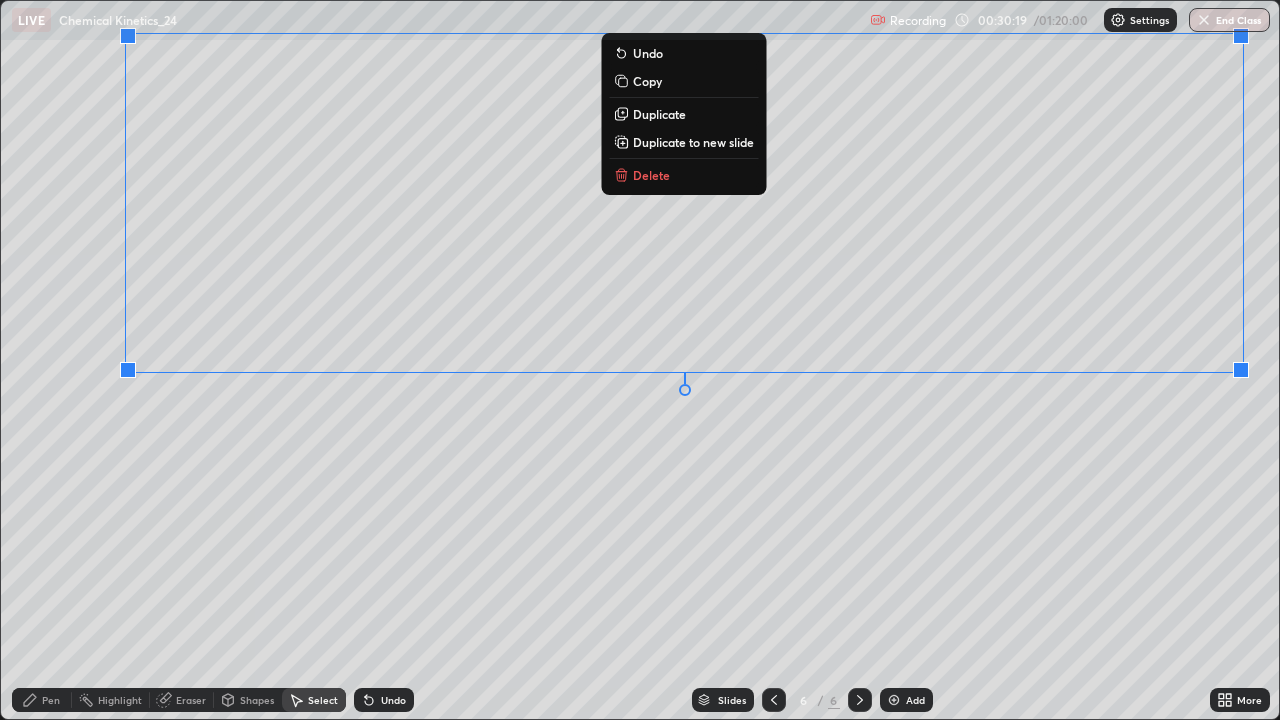 click on "0 ° Undo Copy Duplicate Duplicate to new slide Delete" at bounding box center [640, 360] 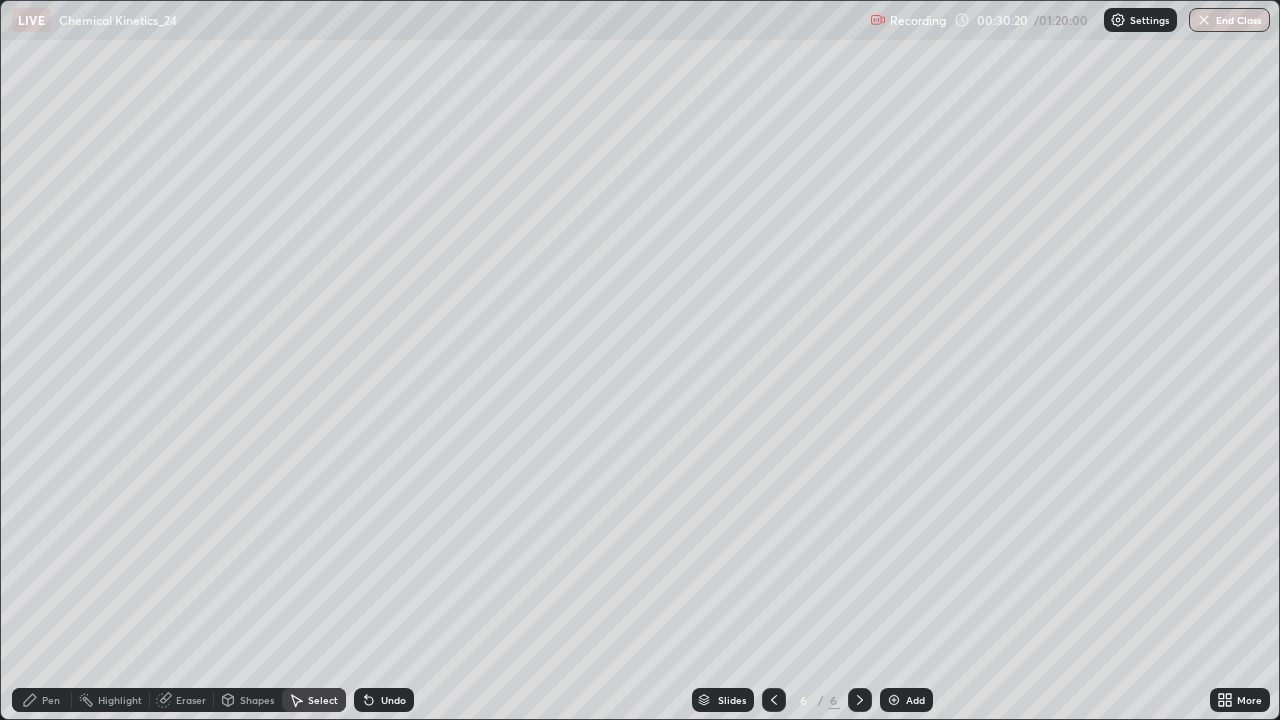 click on "Pen" at bounding box center (51, 700) 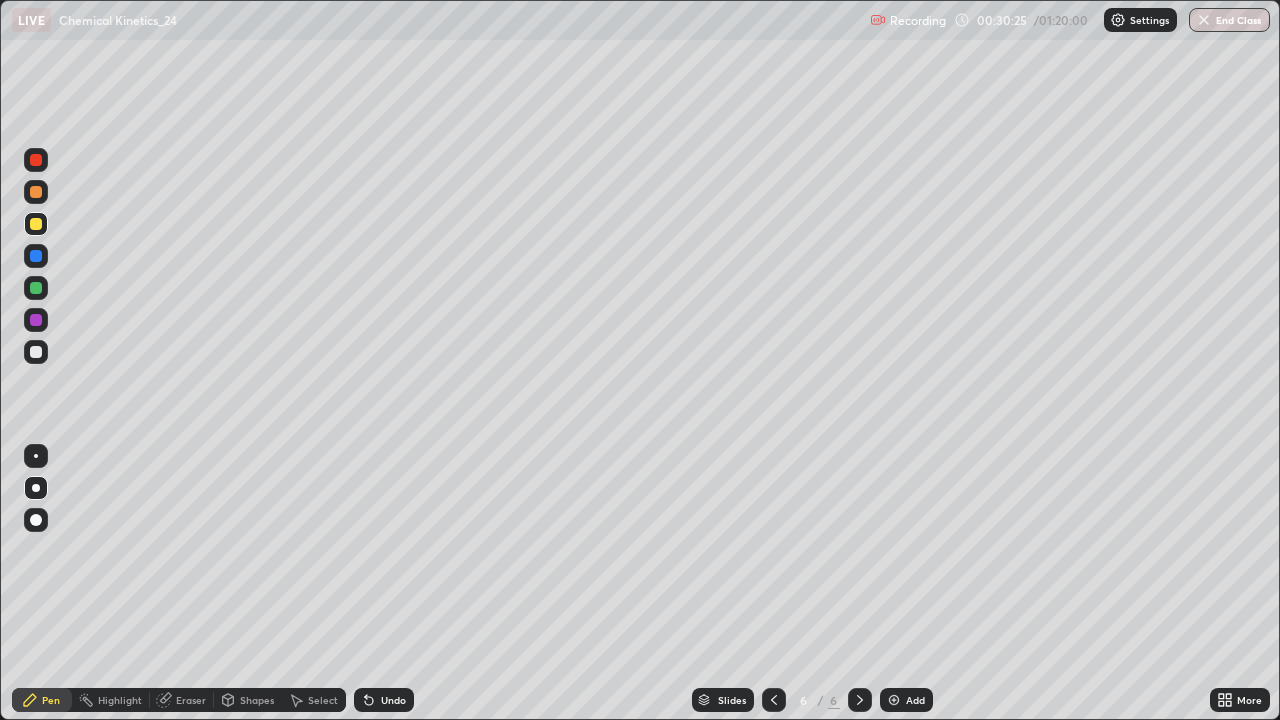 click on "Undo" at bounding box center (384, 700) 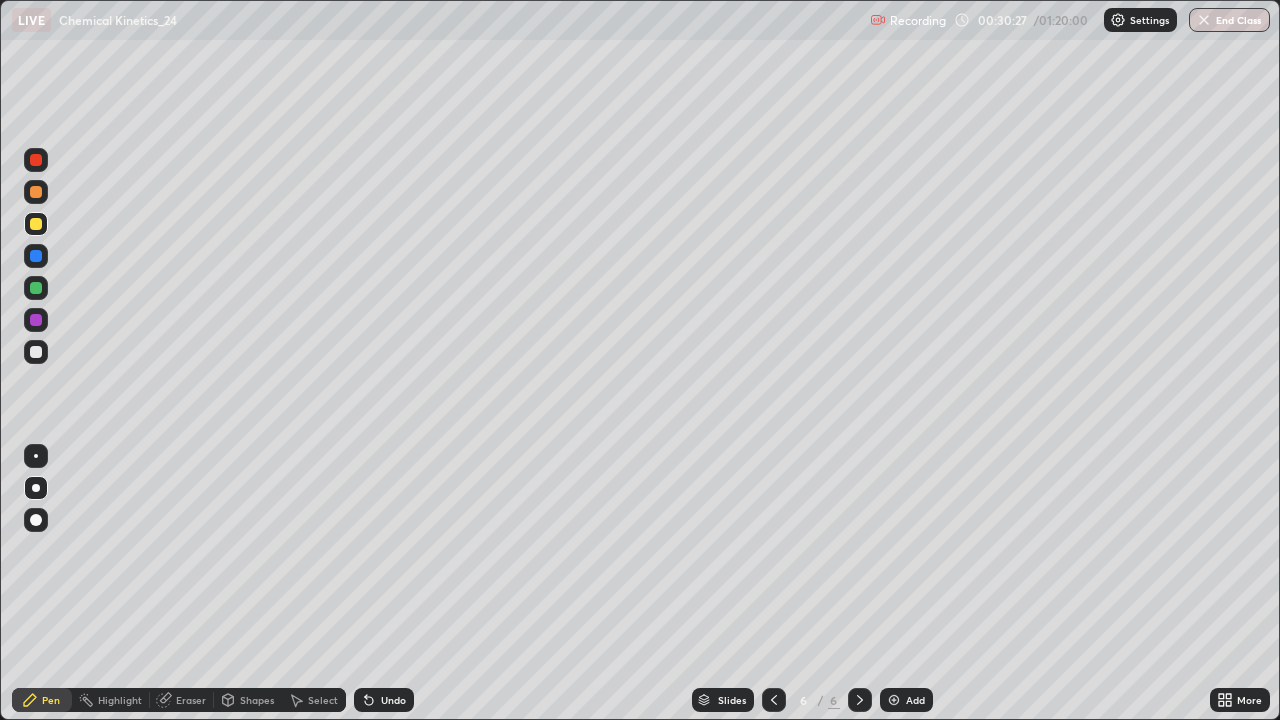click at bounding box center [36, 352] 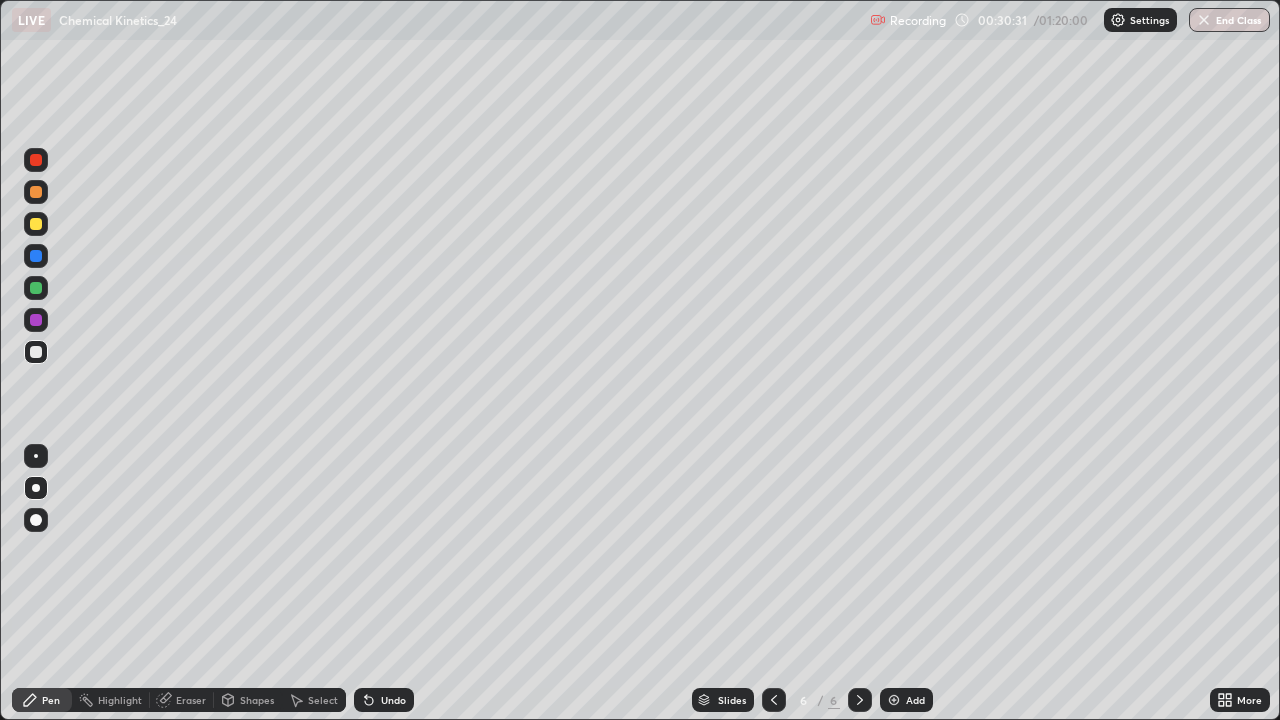 click on "Undo" at bounding box center (393, 700) 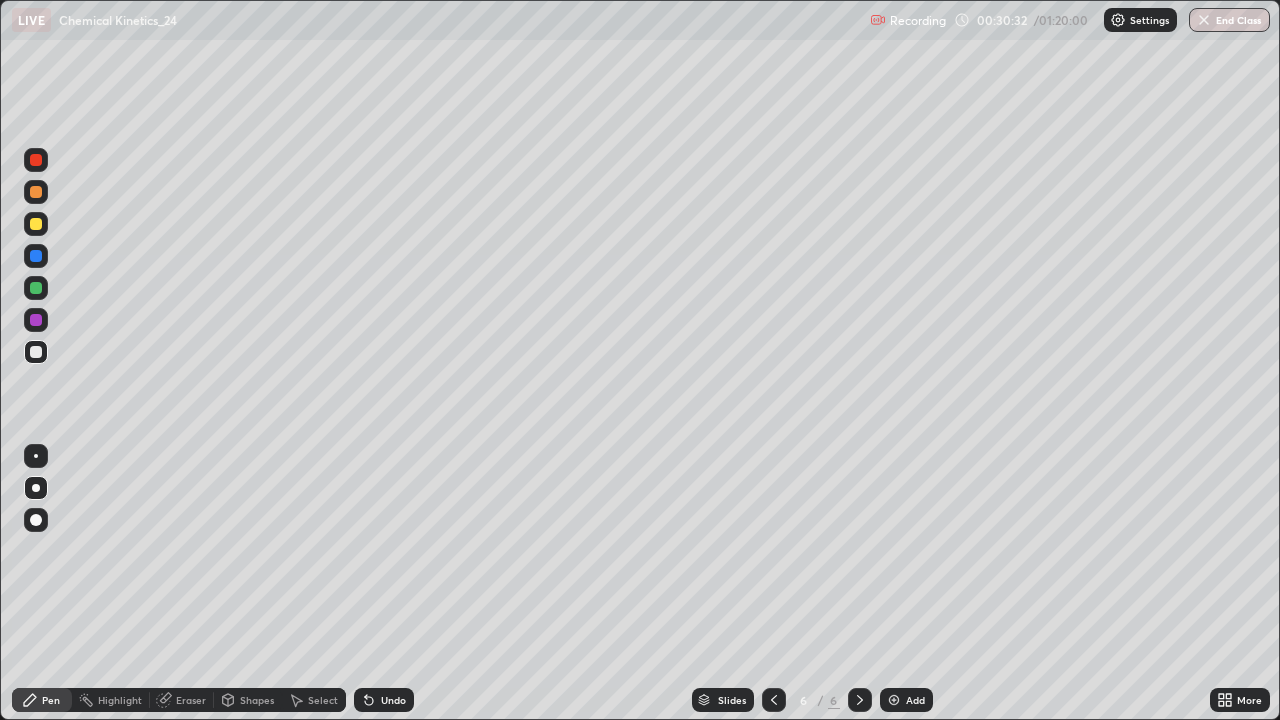 click on "Undo" at bounding box center (393, 700) 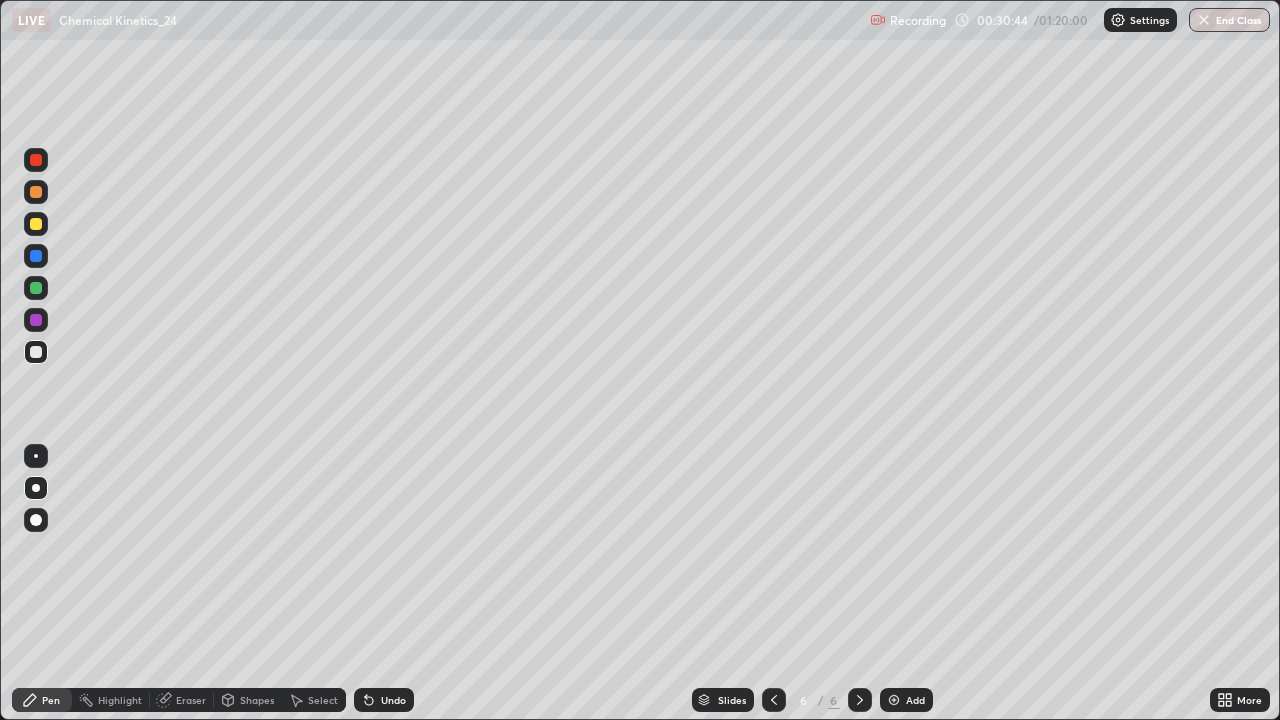 click on "Undo" at bounding box center (393, 700) 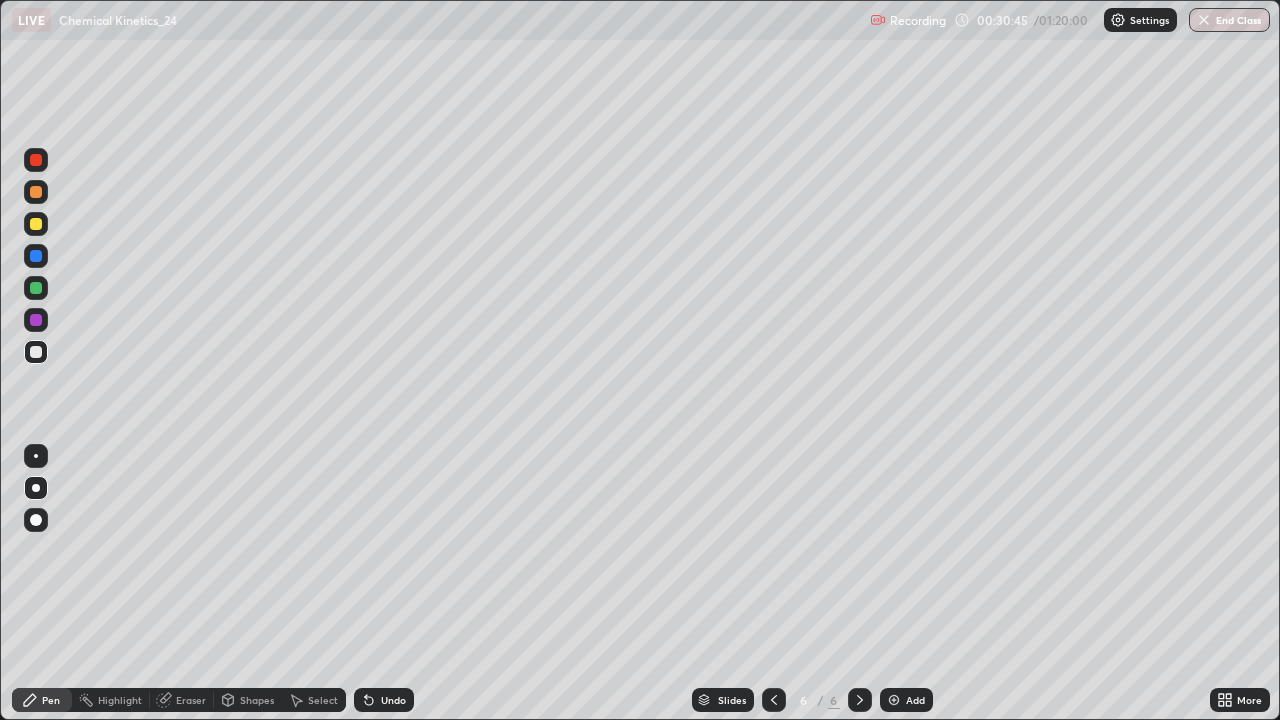 click on "Undo" at bounding box center [393, 700] 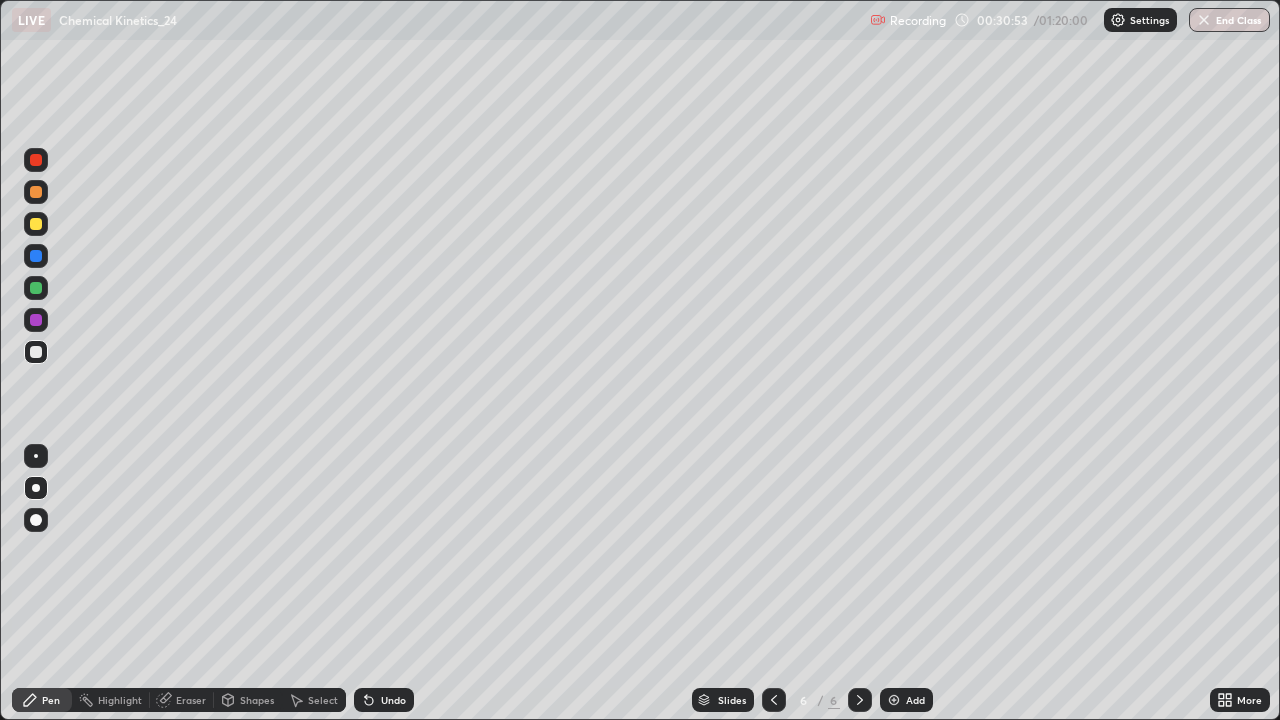 click at bounding box center [36, 256] 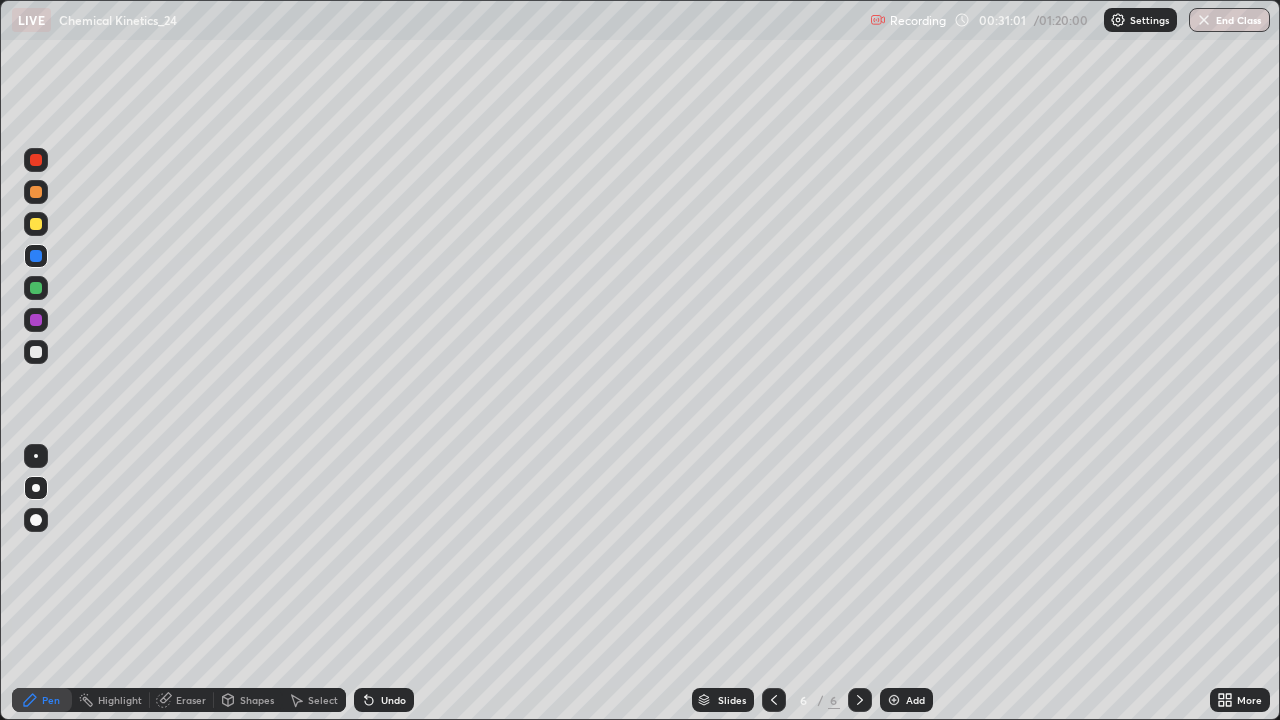 click at bounding box center (36, 320) 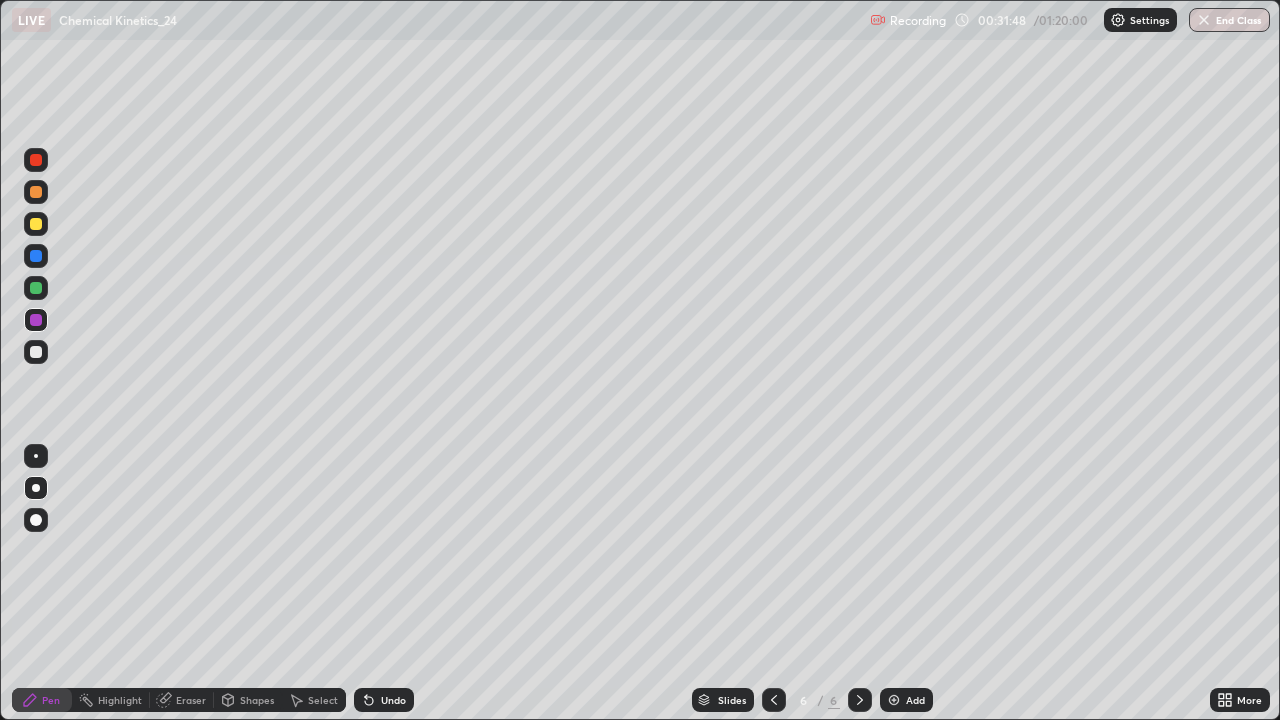 click at bounding box center (36, 288) 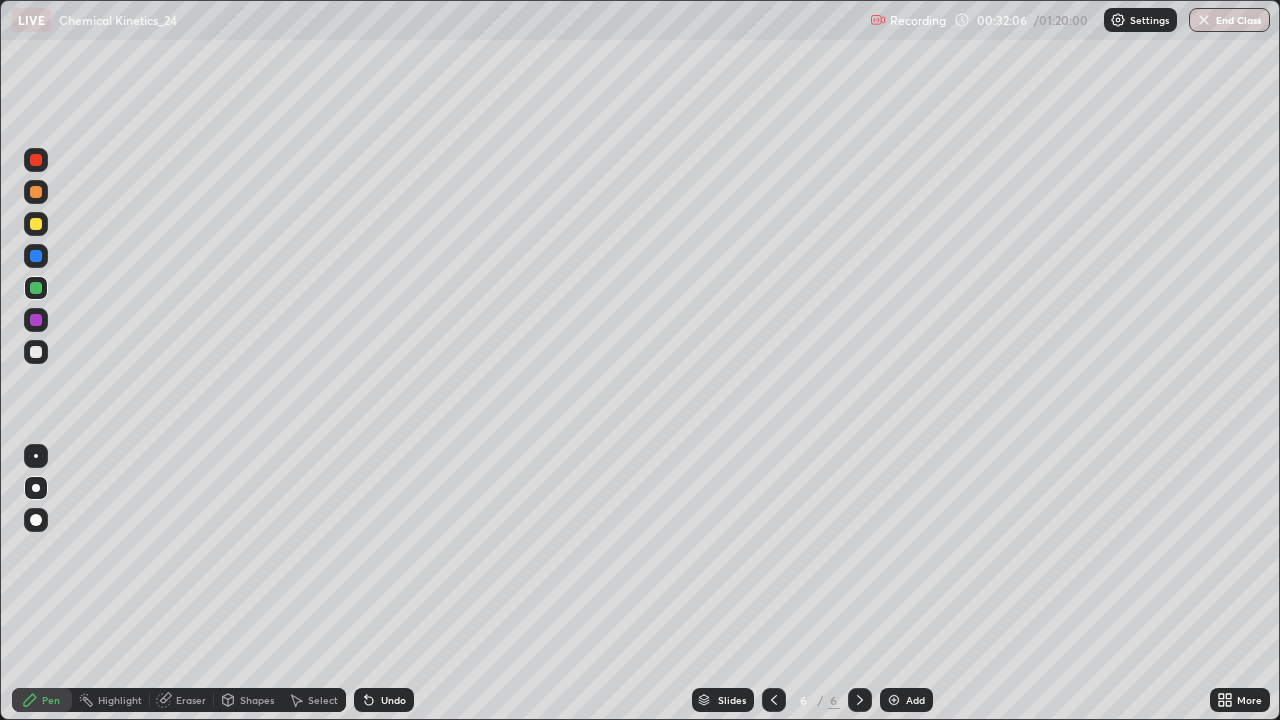 click at bounding box center (36, 256) 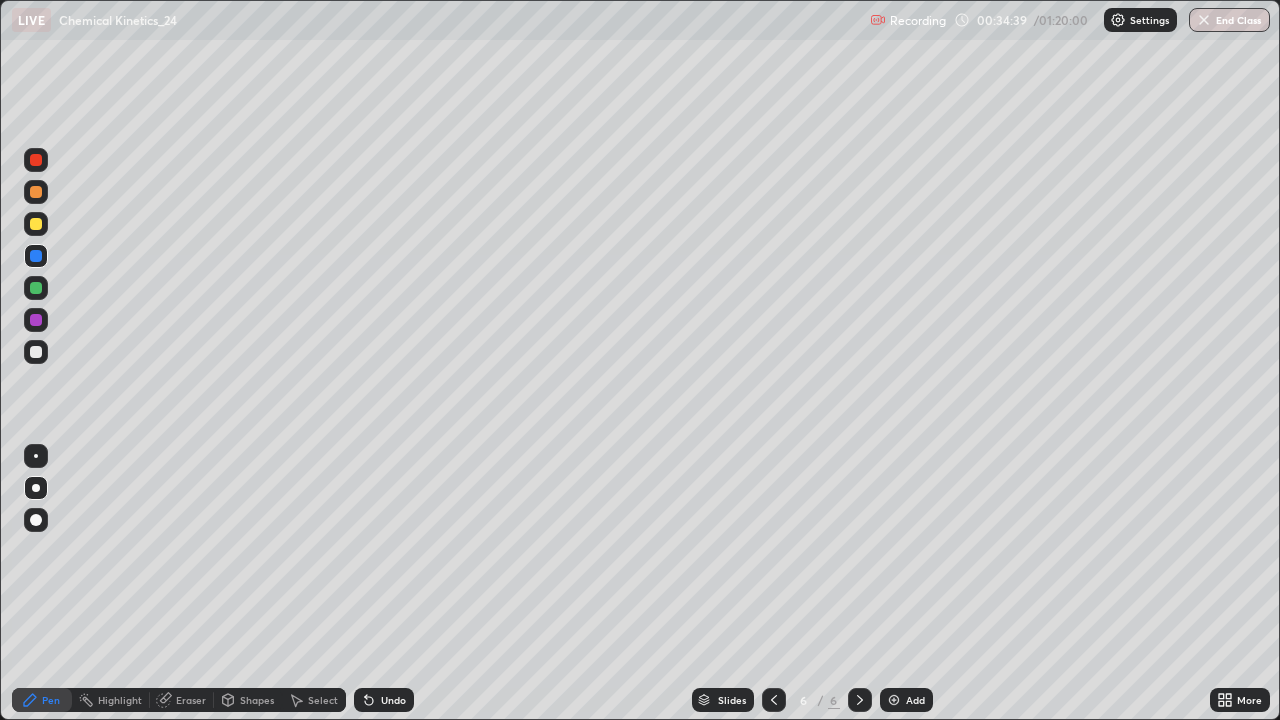 click at bounding box center [894, 700] 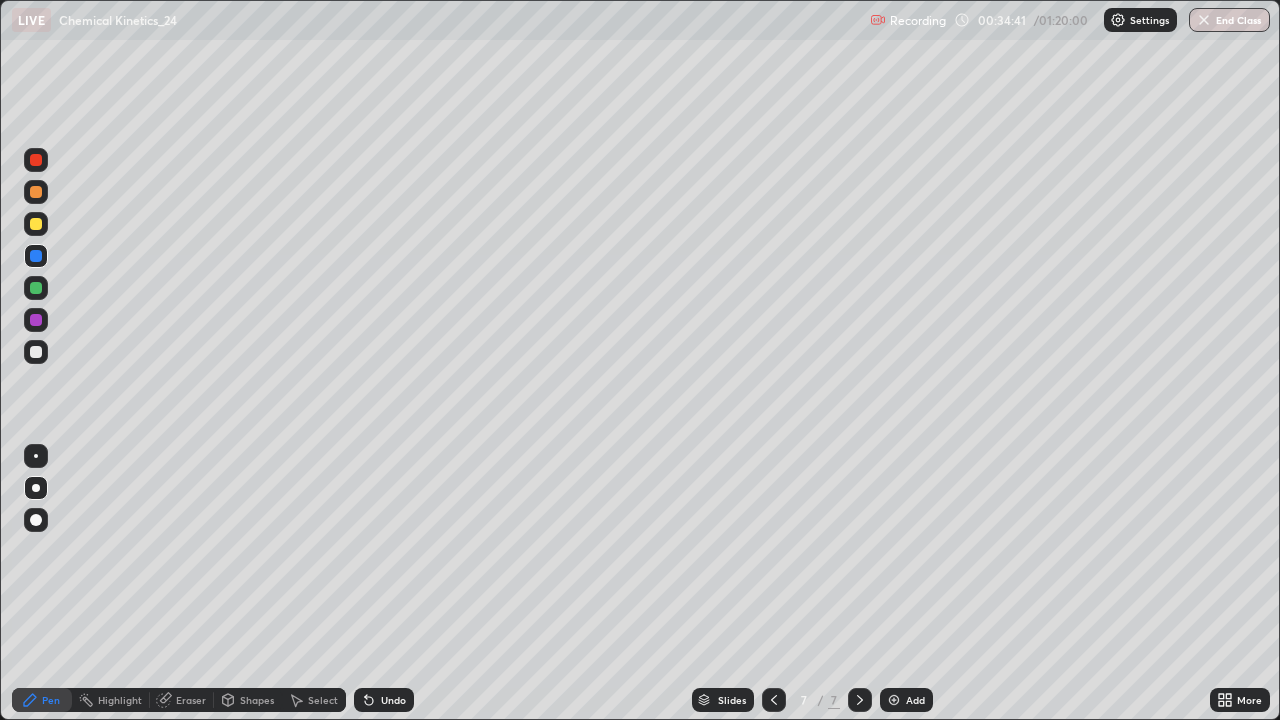 click at bounding box center (36, 352) 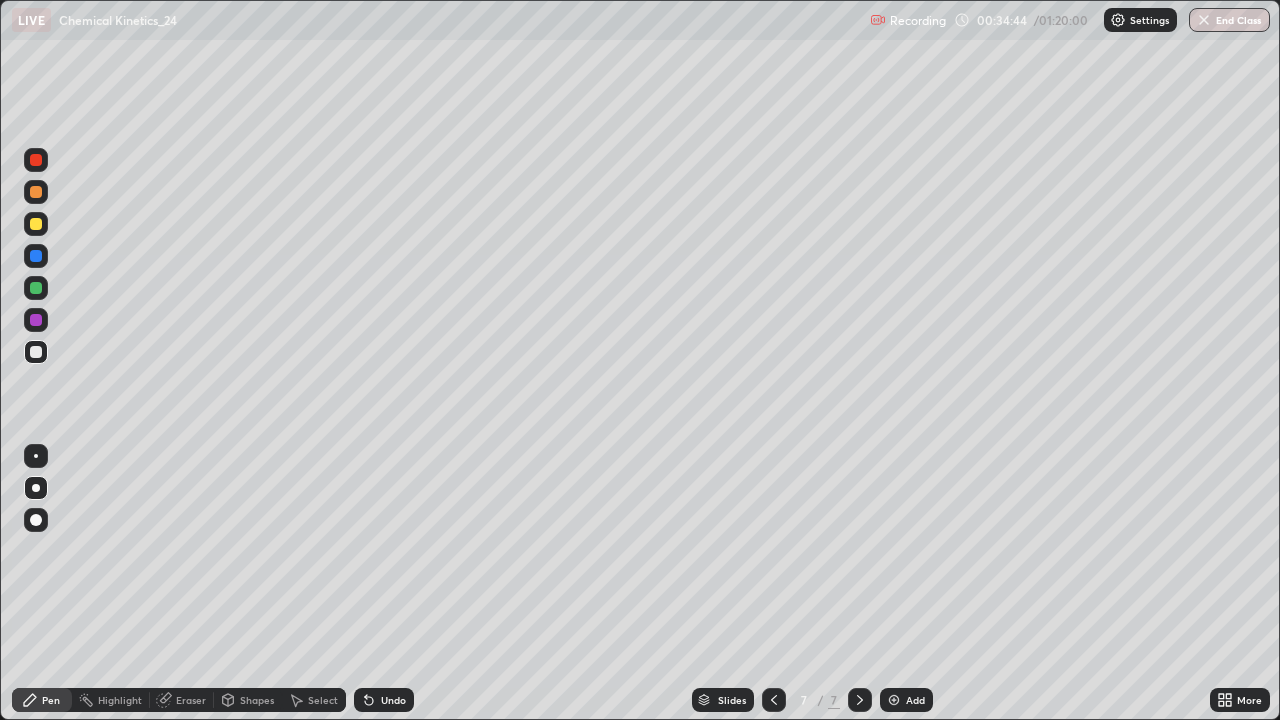 click on "Undo" at bounding box center (384, 700) 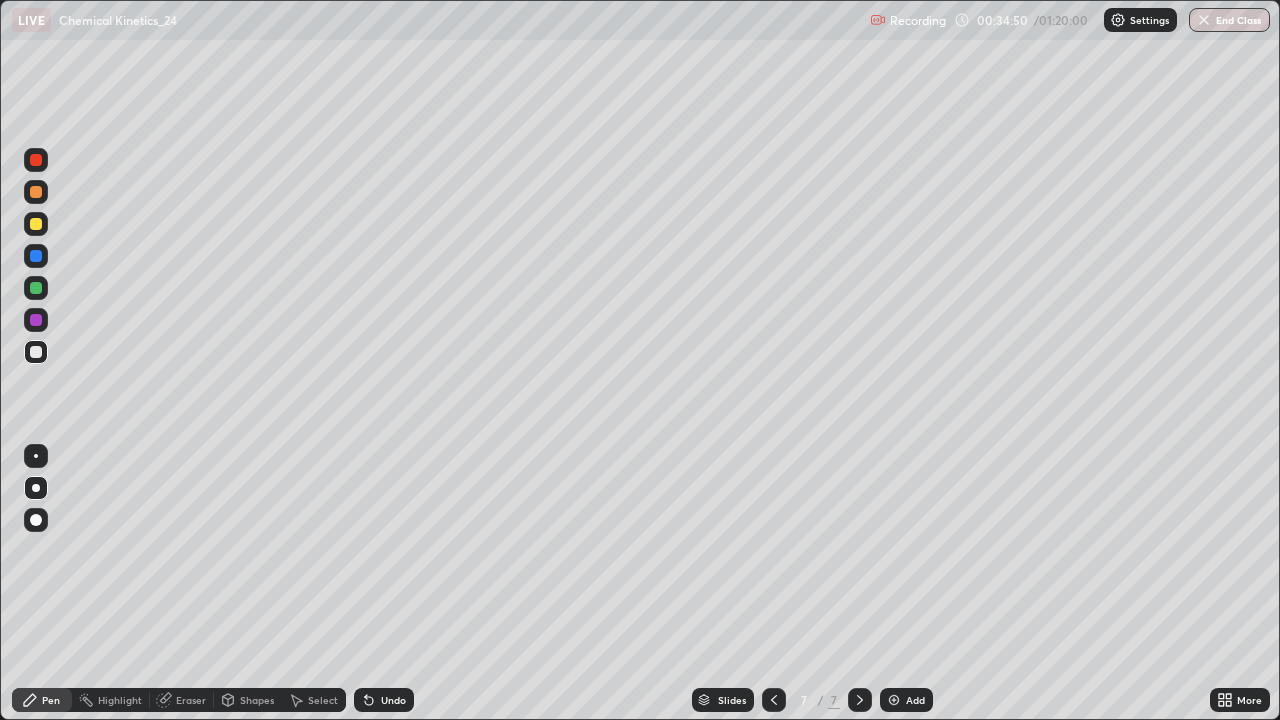 click on "Undo" at bounding box center (384, 700) 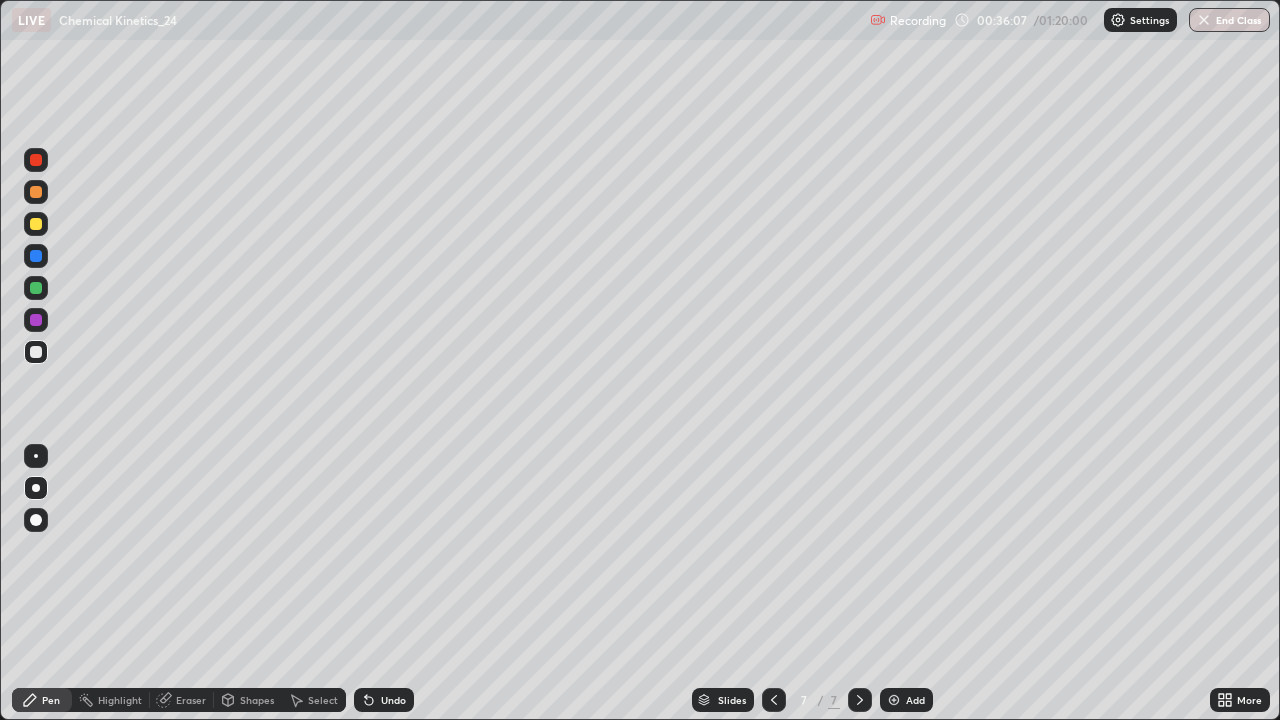 click 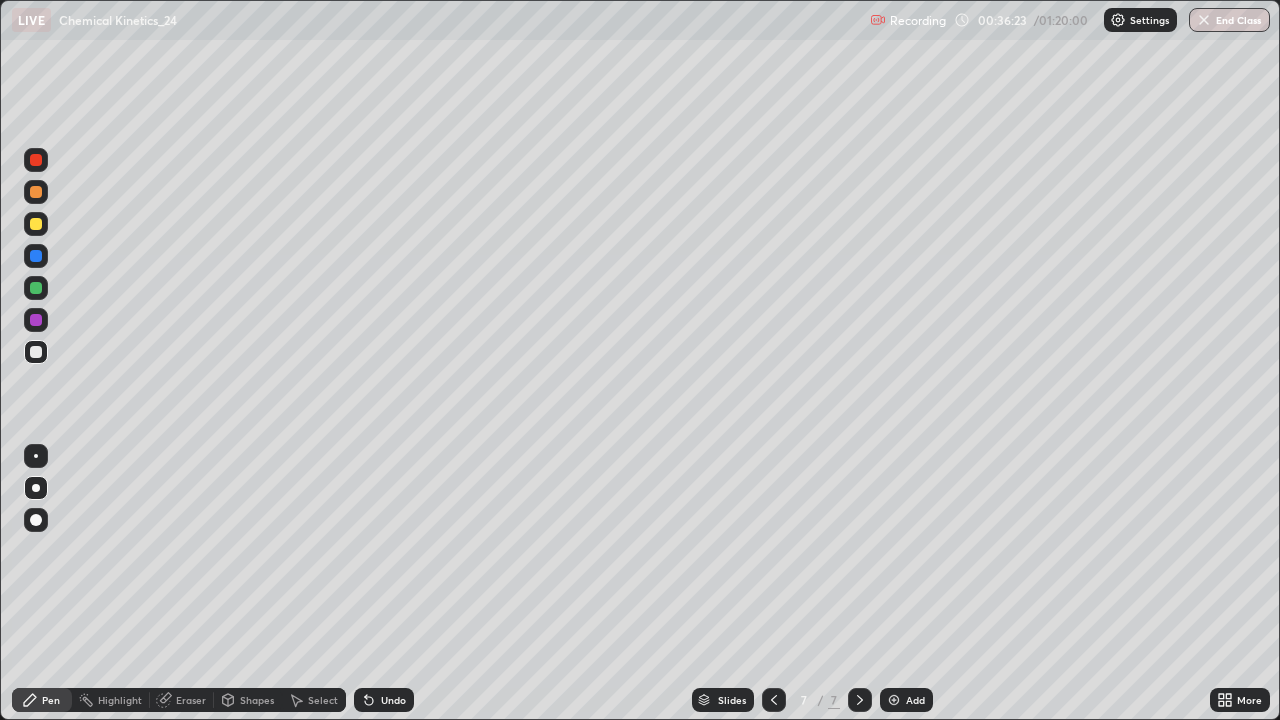 click at bounding box center (36, 224) 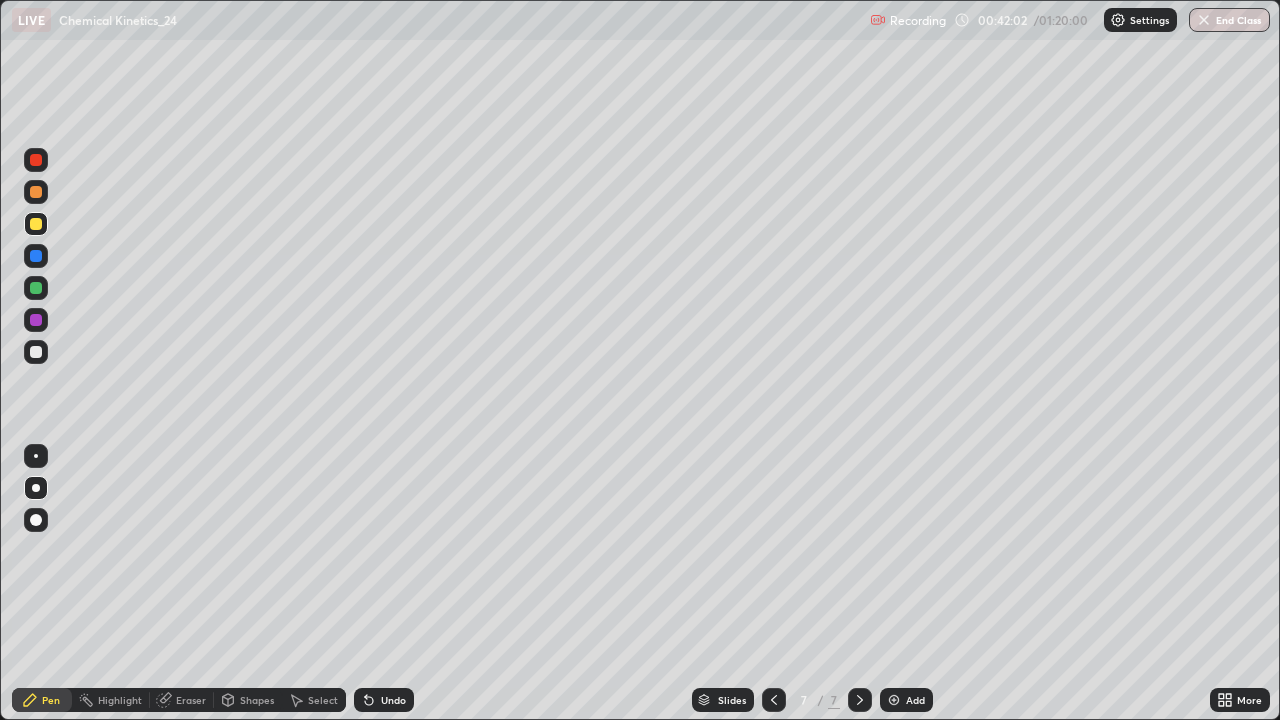 click on "Undo" at bounding box center (393, 700) 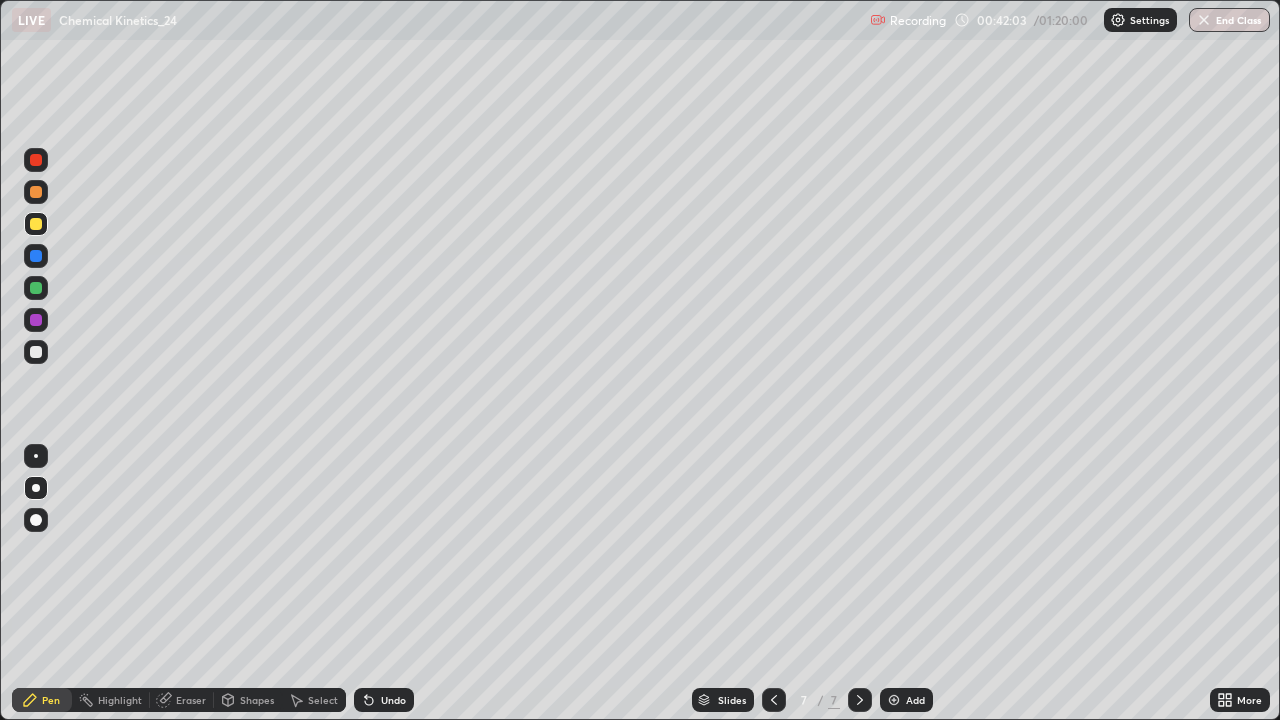 click on "Undo" at bounding box center [393, 700] 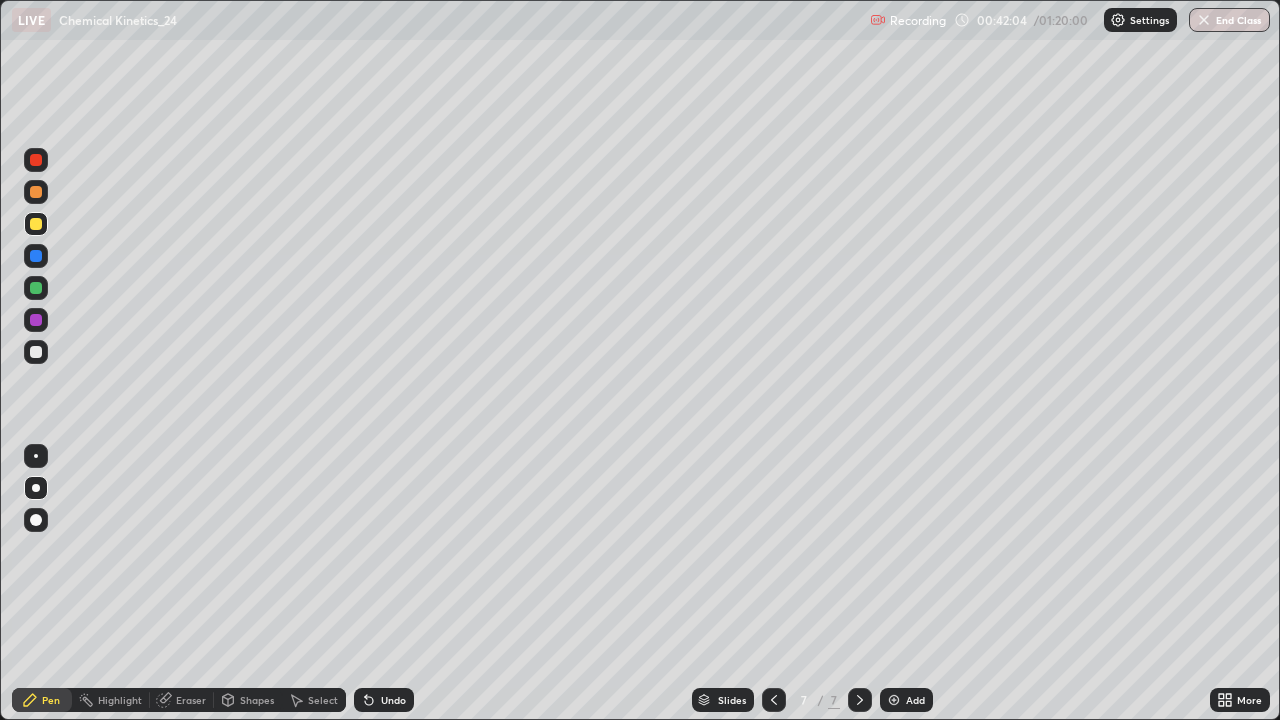 click on "Undo" at bounding box center [393, 700] 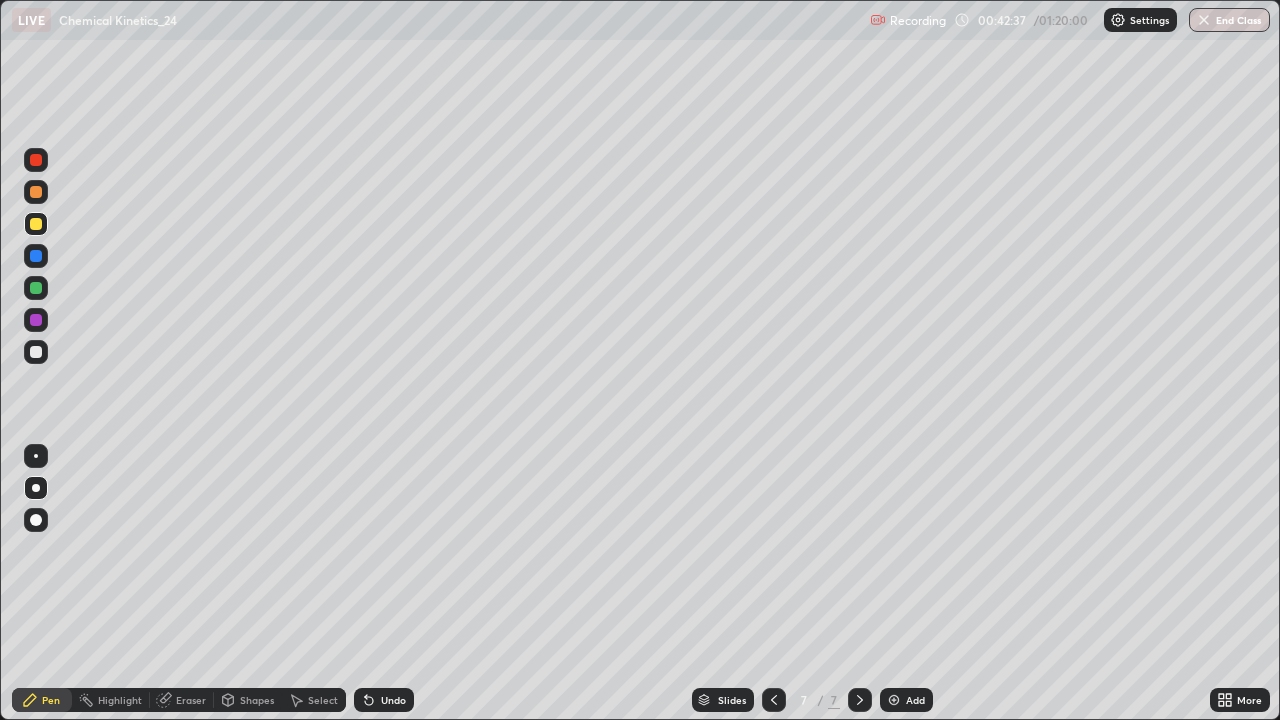 click on "Undo" at bounding box center [384, 700] 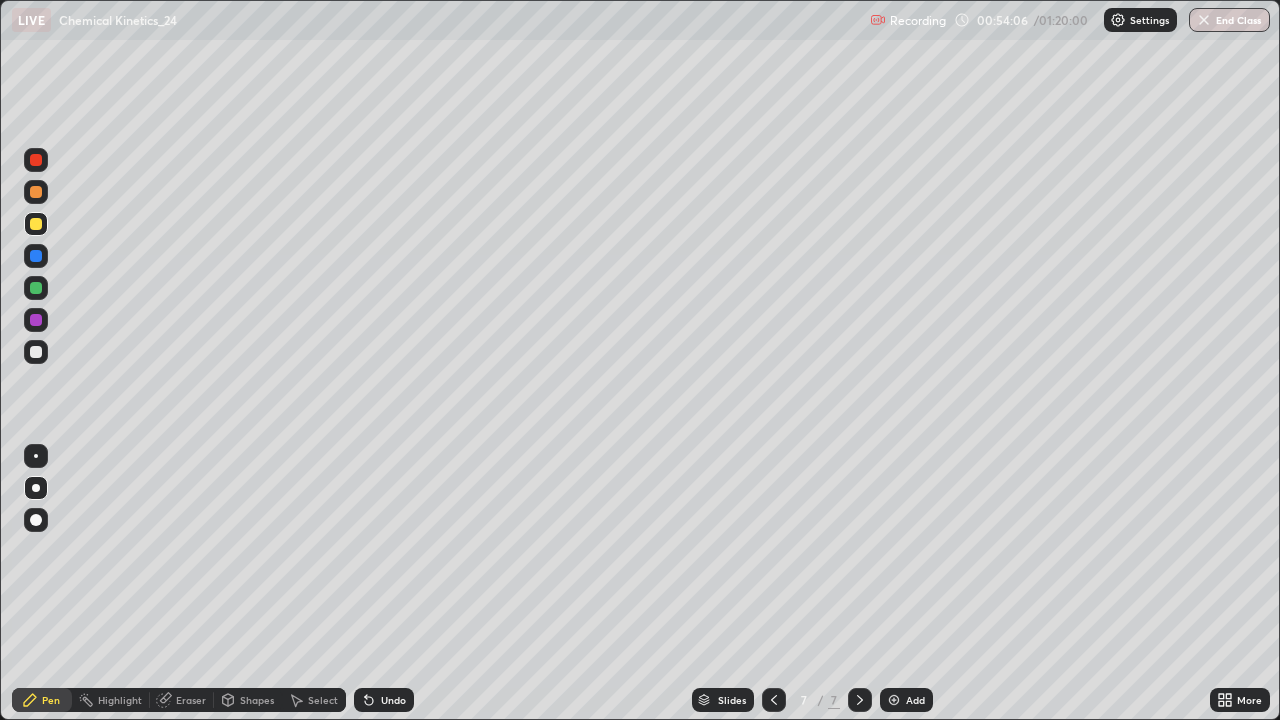 click on "Add" at bounding box center [906, 700] 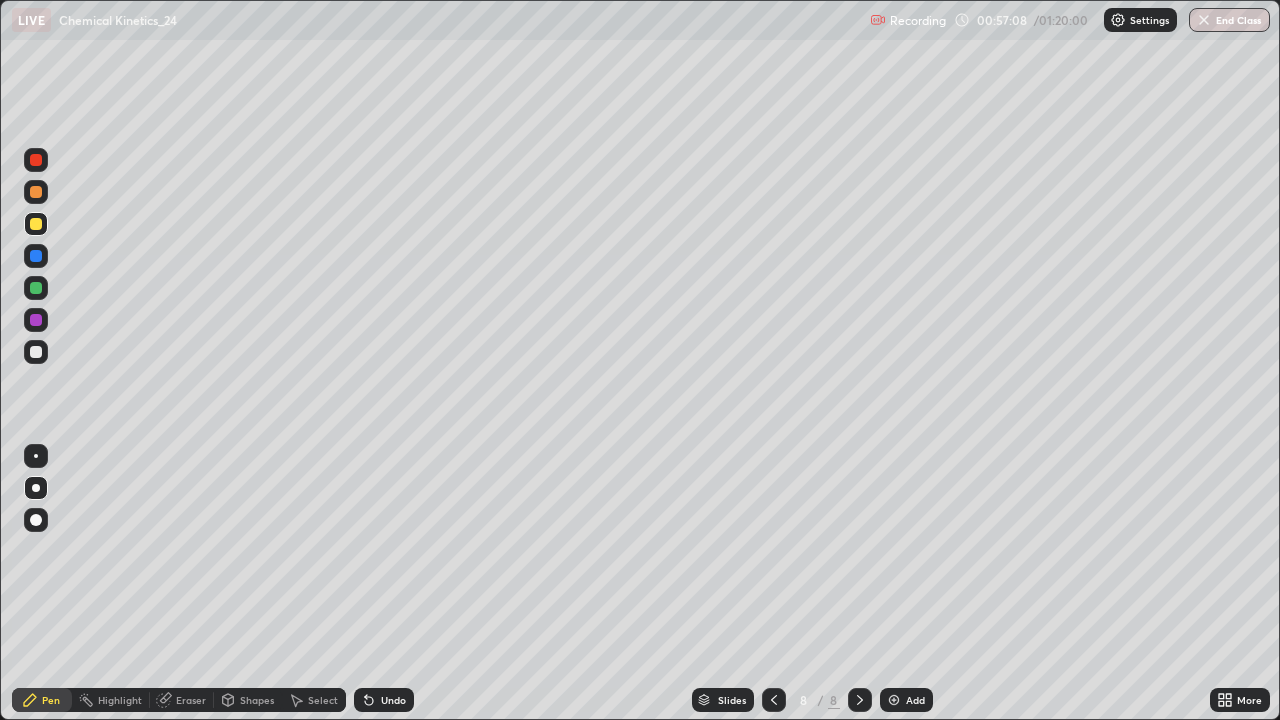 click on "Undo" at bounding box center (384, 700) 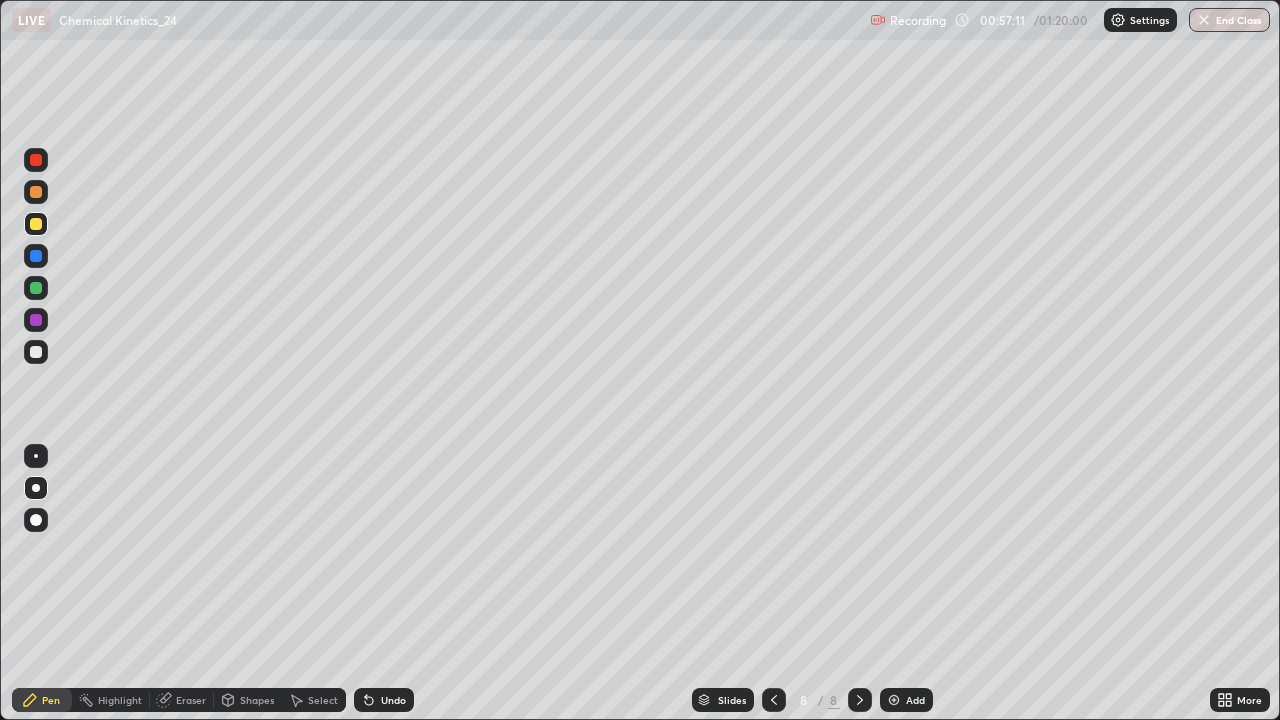 click on "Undo" at bounding box center [393, 700] 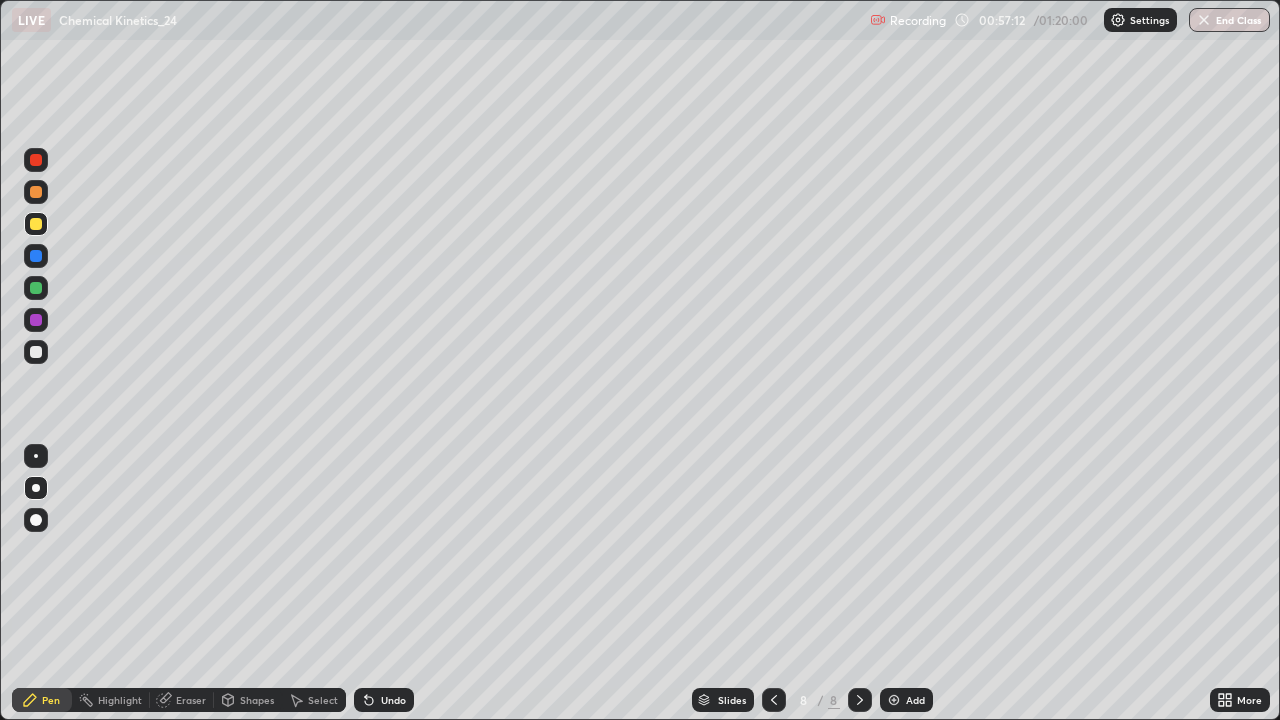 click on "Undo" at bounding box center [380, 700] 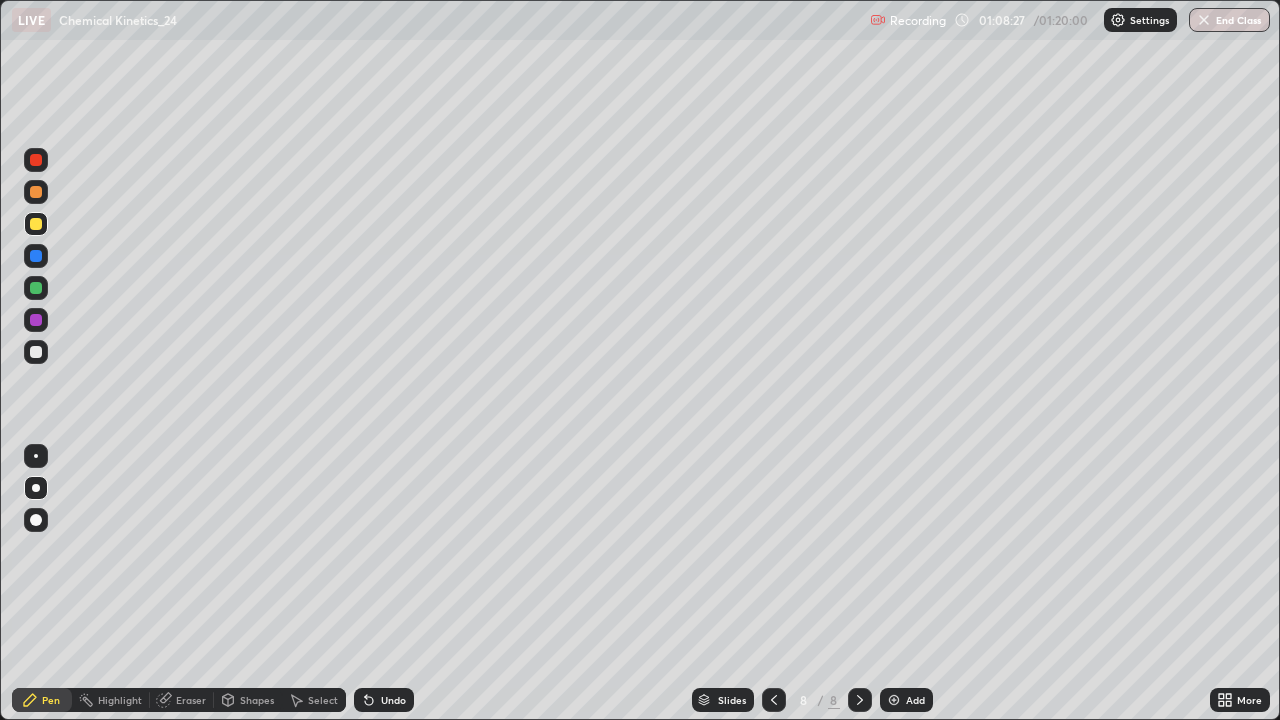 click on "Shapes" at bounding box center [248, 700] 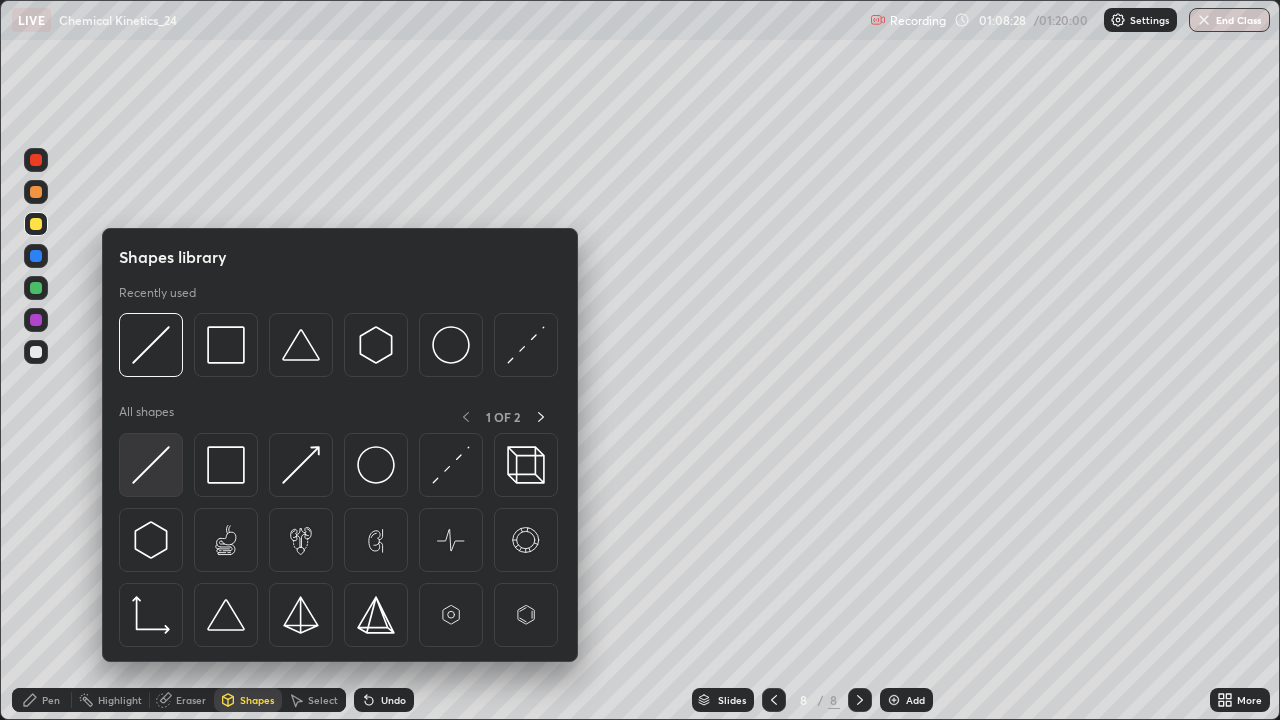 click at bounding box center [151, 465] 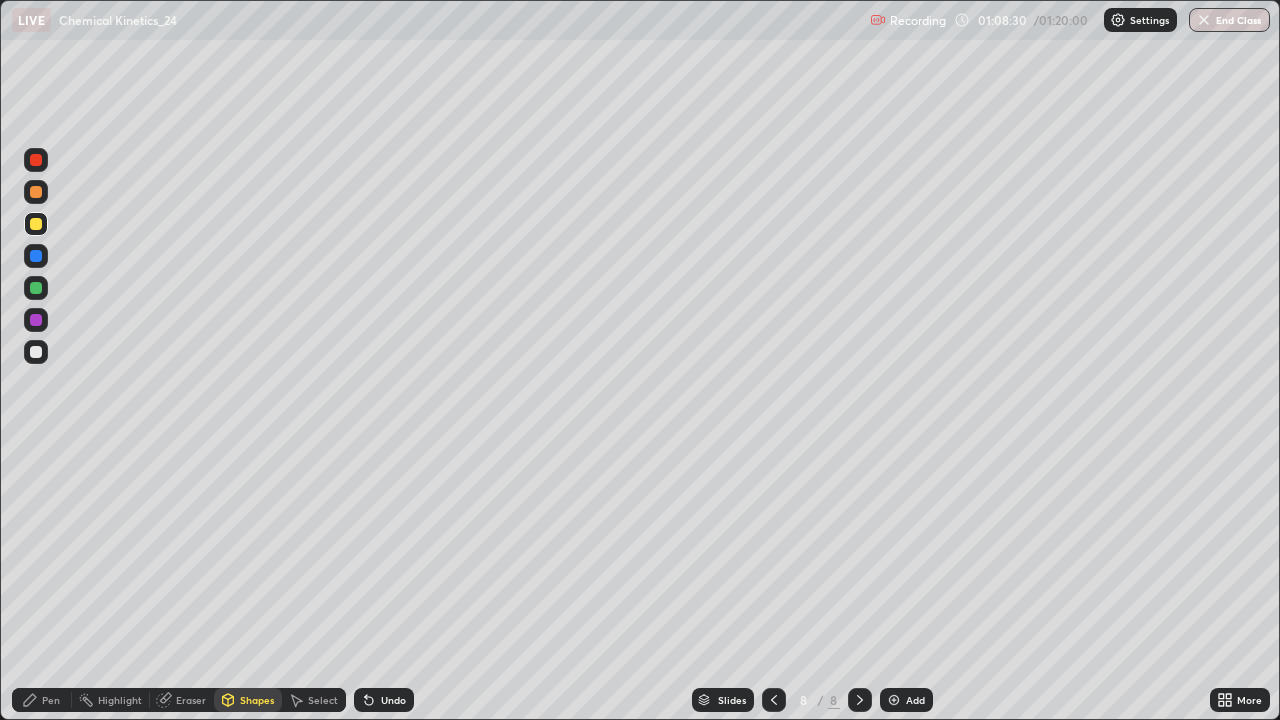 click on "Pen" at bounding box center [42, 700] 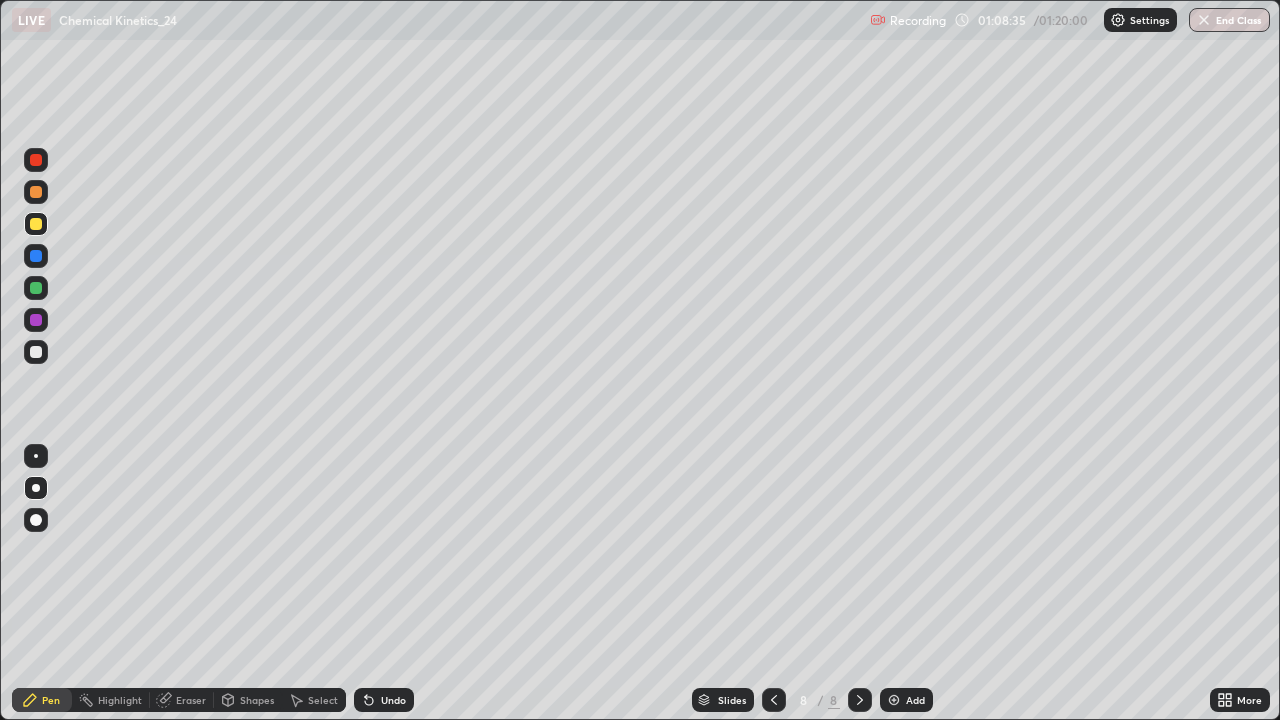 click on "Undo" at bounding box center [384, 700] 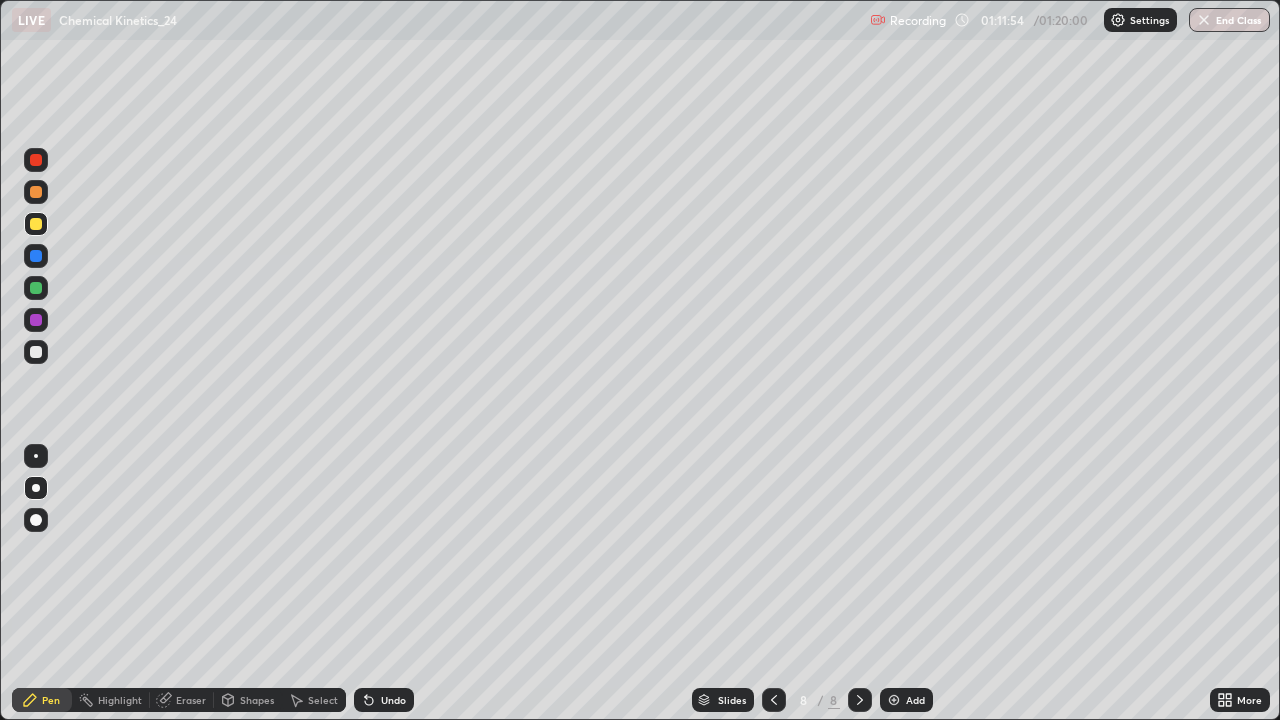 click on "Add" at bounding box center [915, 700] 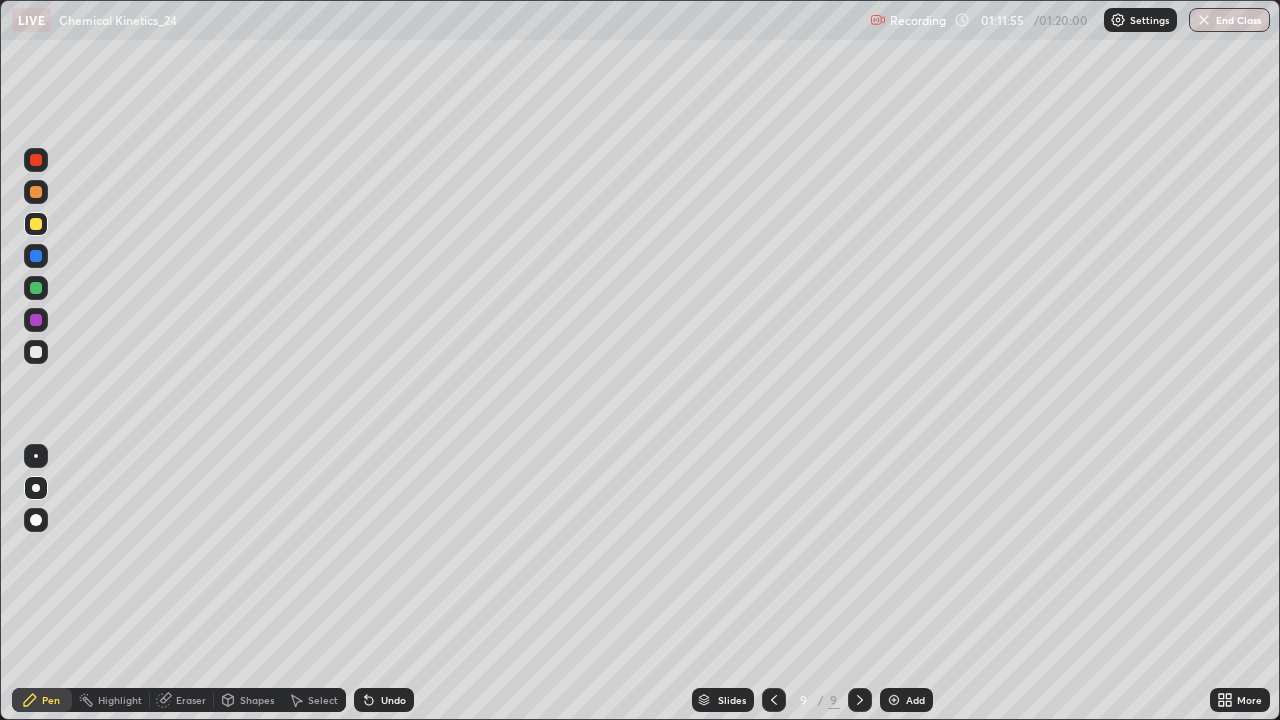 click on "Slides 9 / 9 Add" at bounding box center (812, 700) 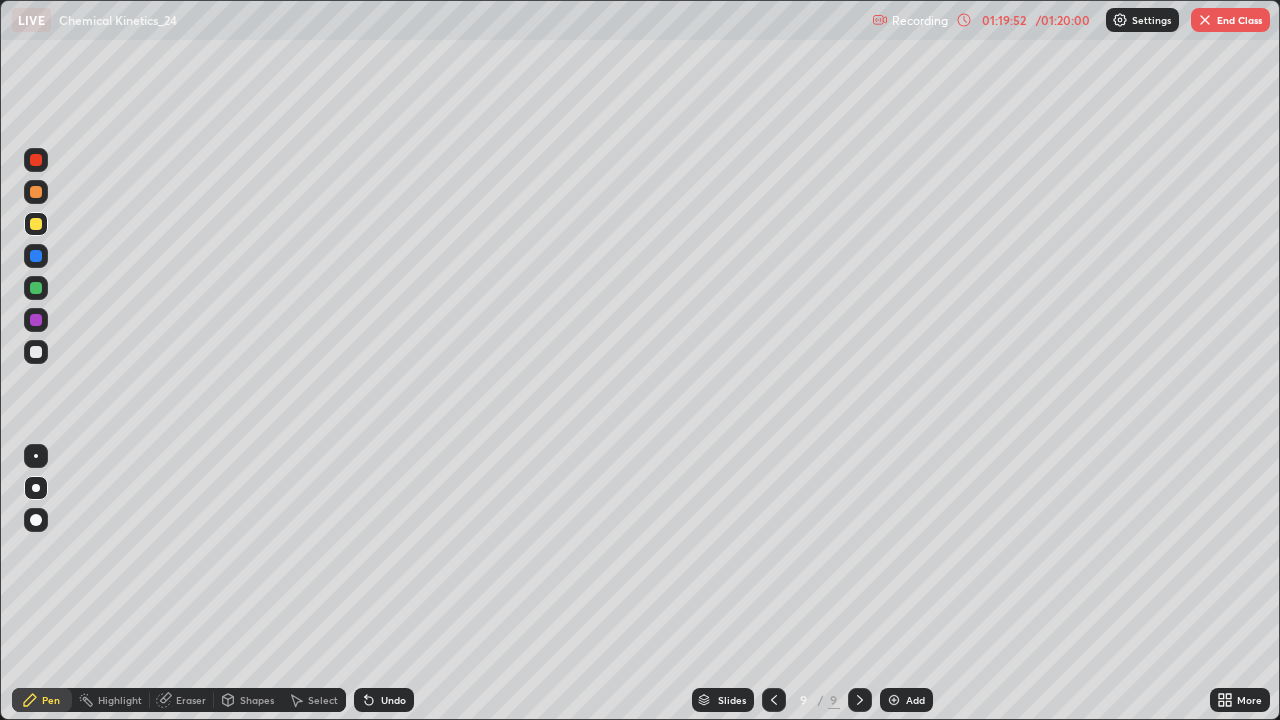 click at bounding box center [1205, 20] 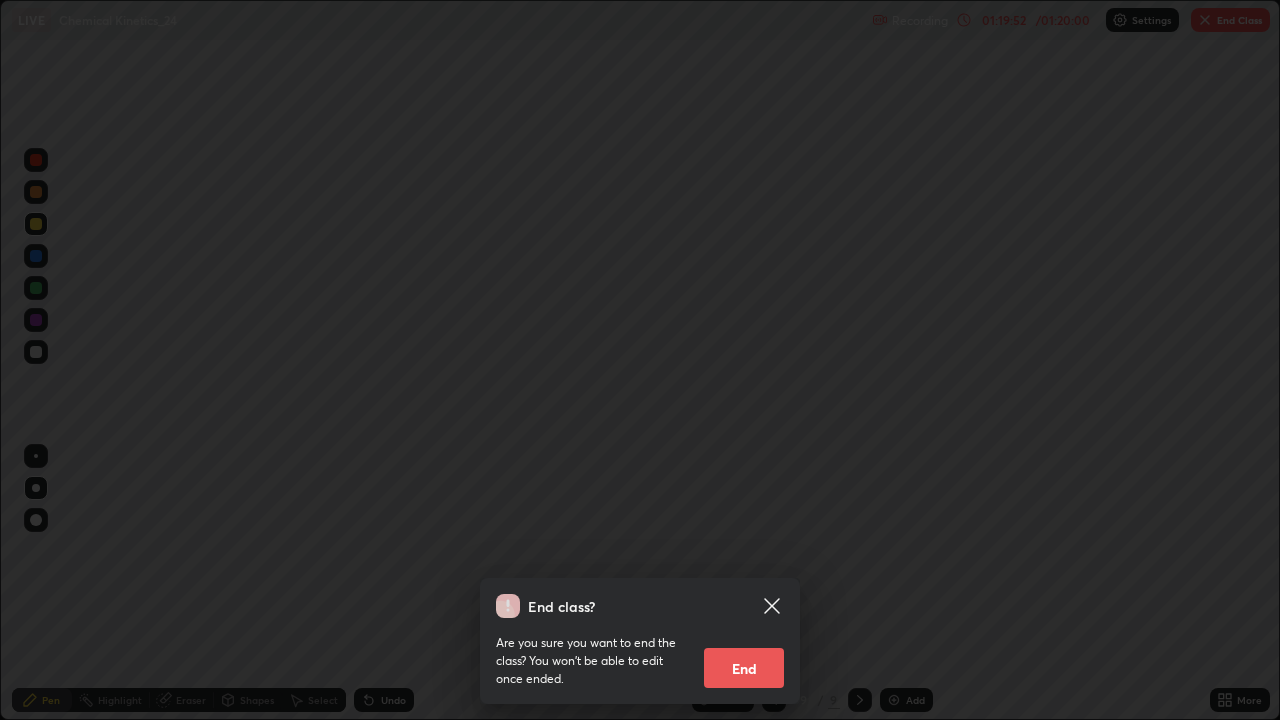 click on "End" at bounding box center [744, 668] 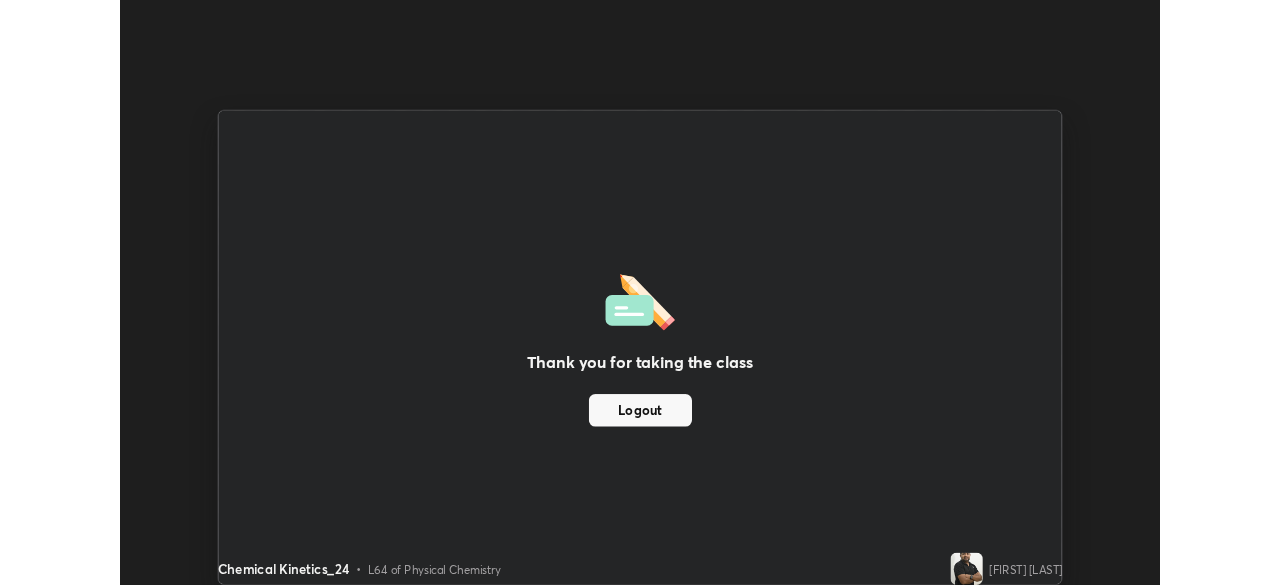 scroll, scrollTop: 585, scrollLeft: 1280, axis: both 